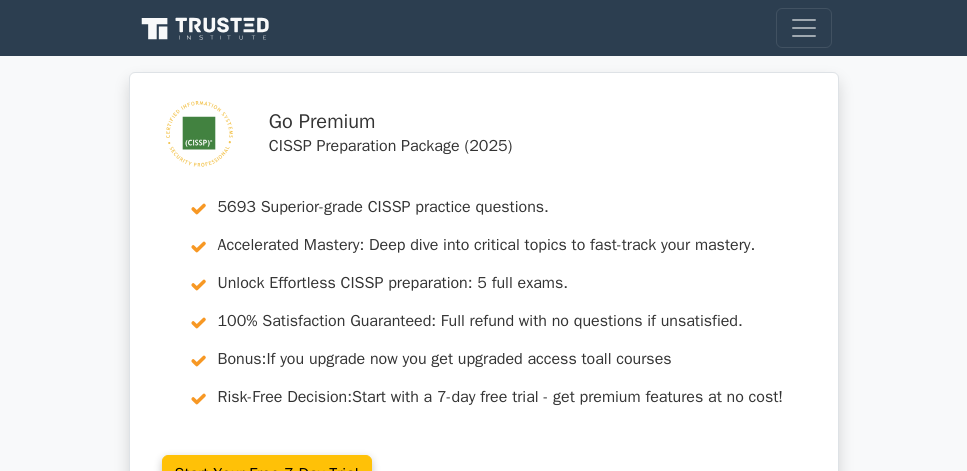 scroll, scrollTop: 2800, scrollLeft: 0, axis: vertical 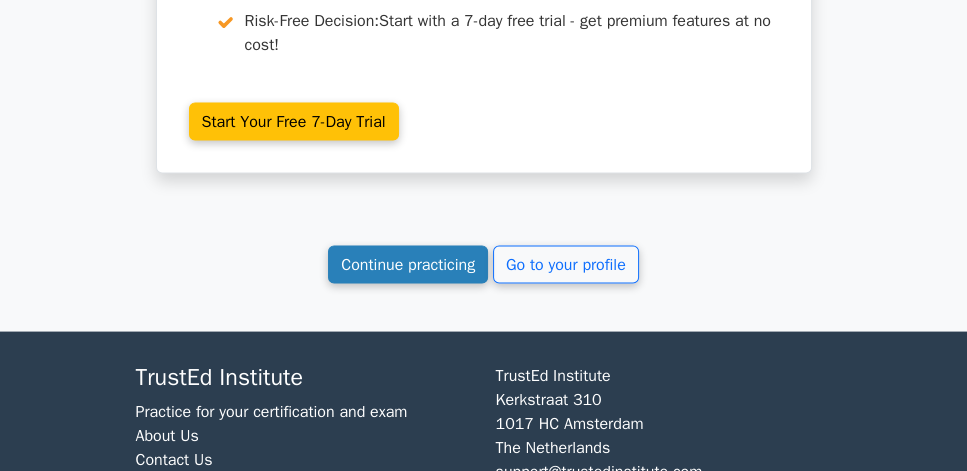 click on "Continue practicing" at bounding box center (408, 265) 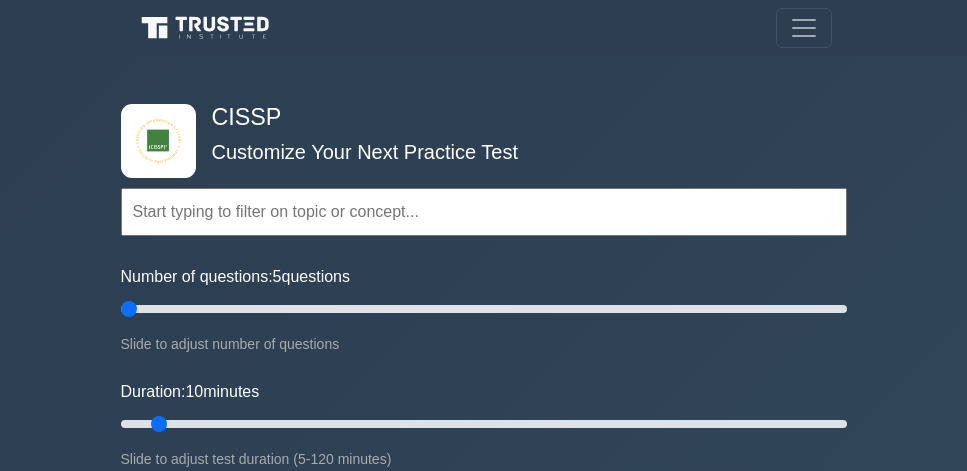 scroll, scrollTop: 0, scrollLeft: 0, axis: both 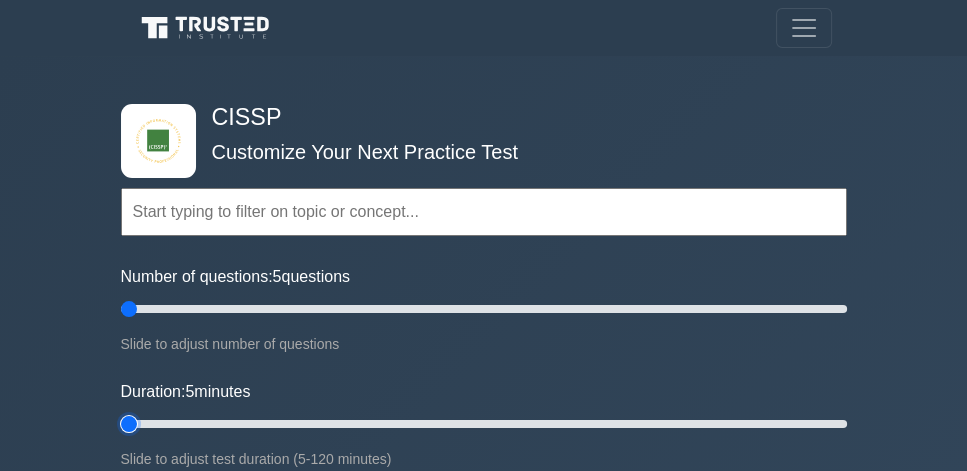 drag, startPoint x: 0, startPoint y: 0, endPoint x: 44, endPoint y: 416, distance: 418.32047 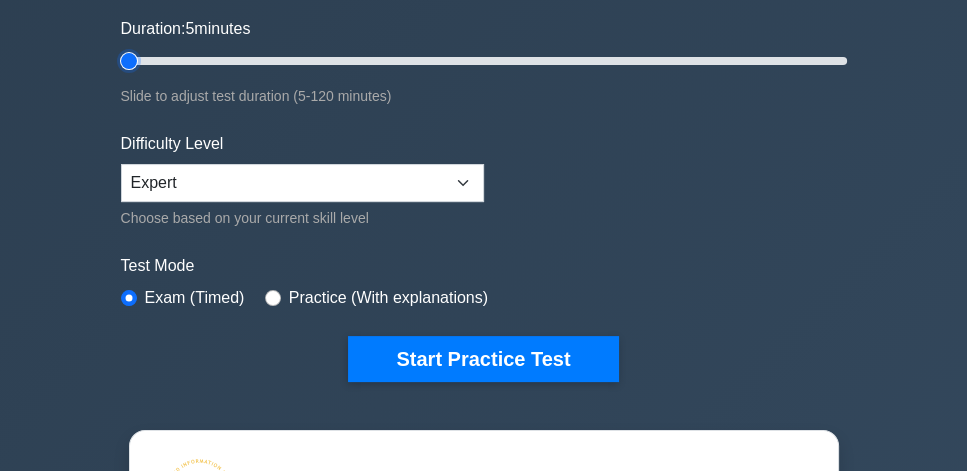 scroll, scrollTop: 457, scrollLeft: 0, axis: vertical 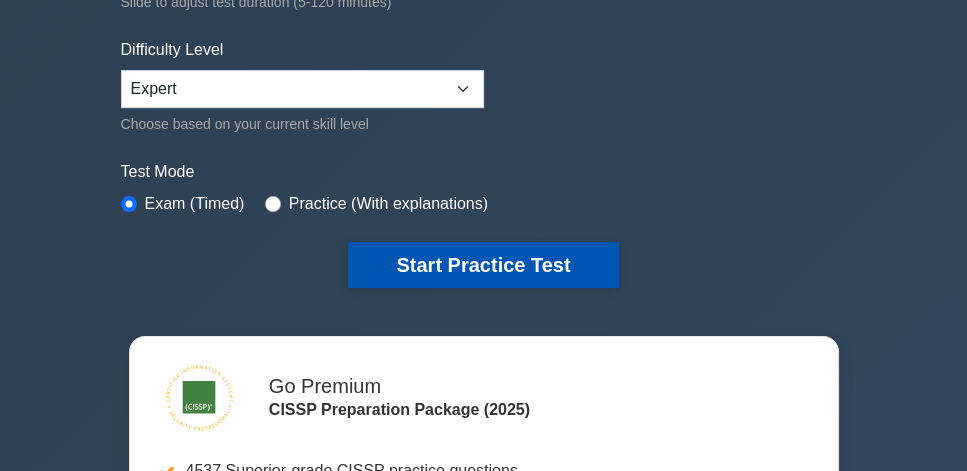 click on "Start Practice Test" at bounding box center [483, 265] 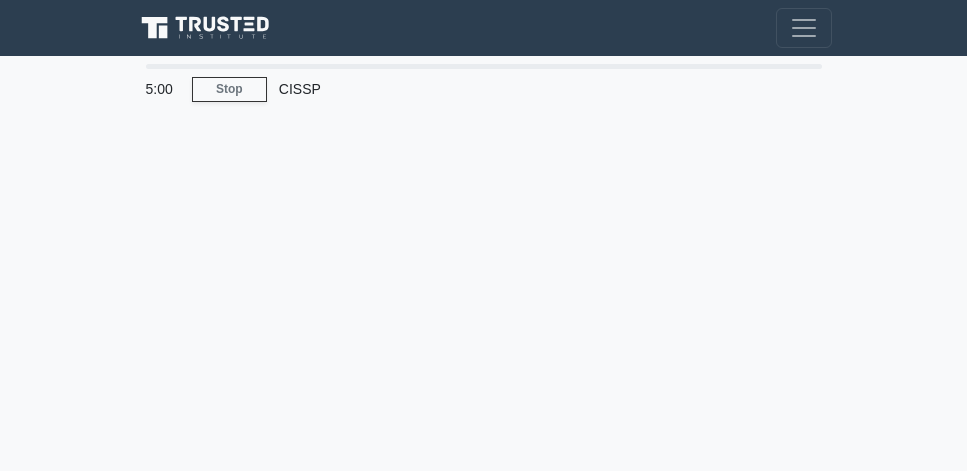 scroll, scrollTop: 0, scrollLeft: 0, axis: both 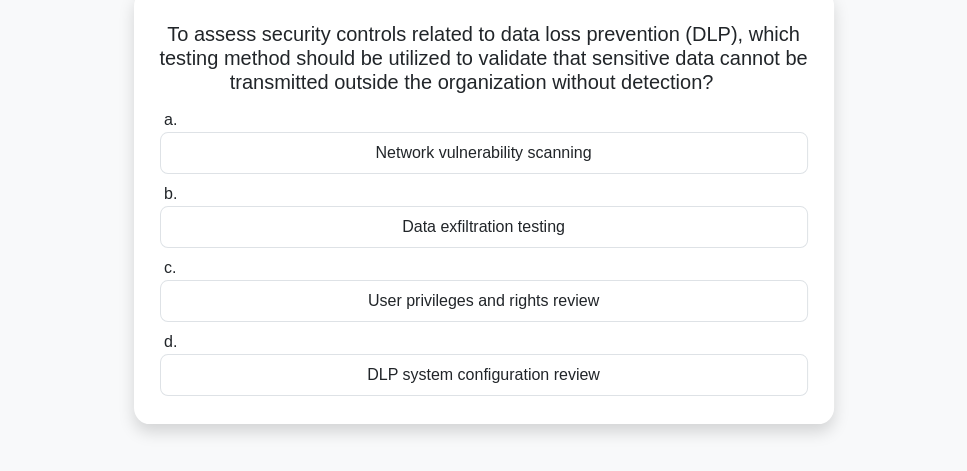 click on "DLP system configuration review" at bounding box center (484, 375) 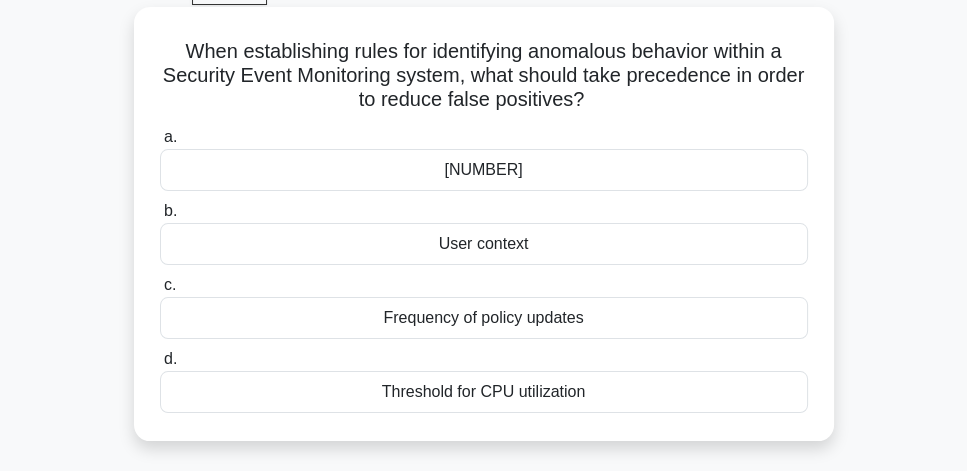 scroll, scrollTop: 114, scrollLeft: 0, axis: vertical 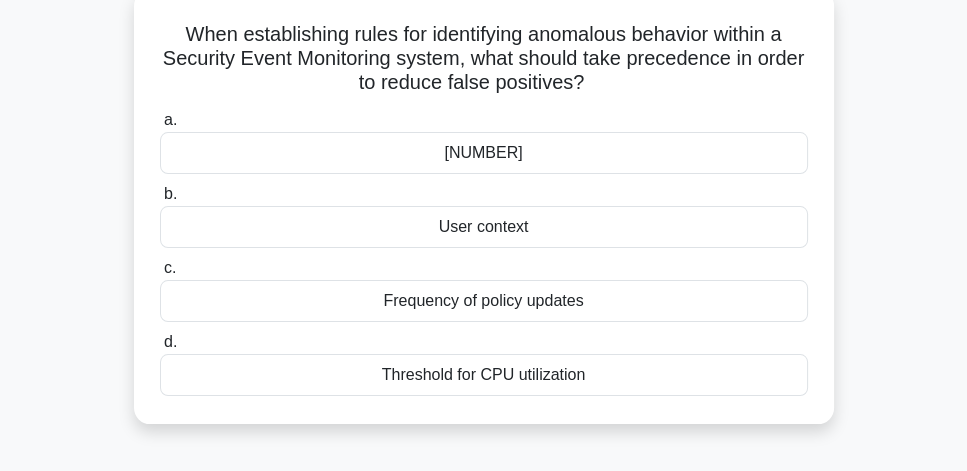 click on "[NUMBER]" at bounding box center [484, 153] 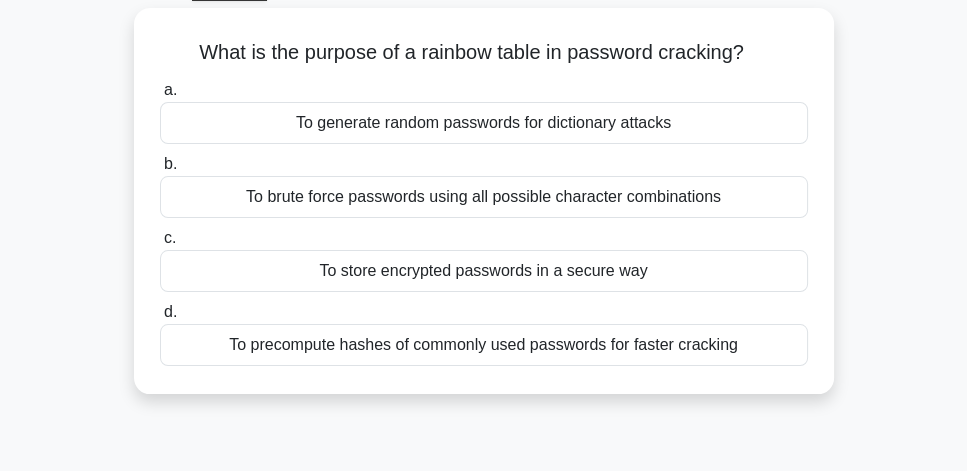 scroll, scrollTop: 114, scrollLeft: 0, axis: vertical 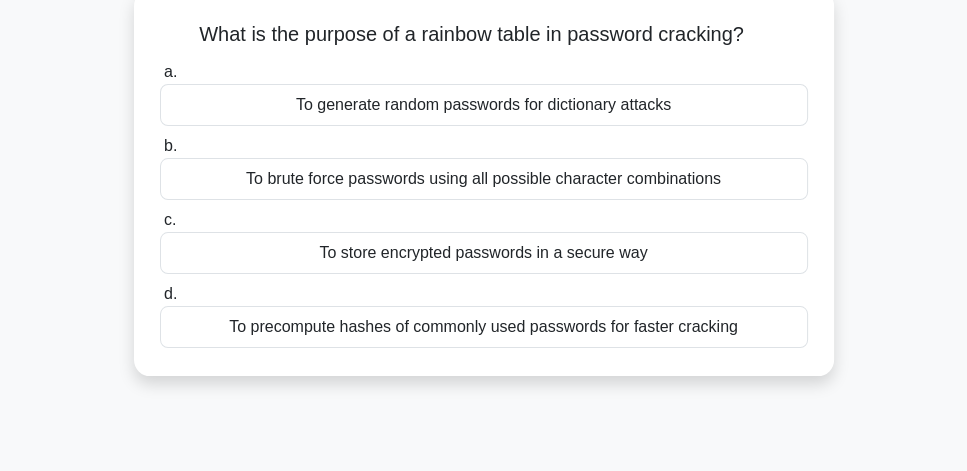 click on "To generate random passwords for dictionary attacks" at bounding box center (484, 105) 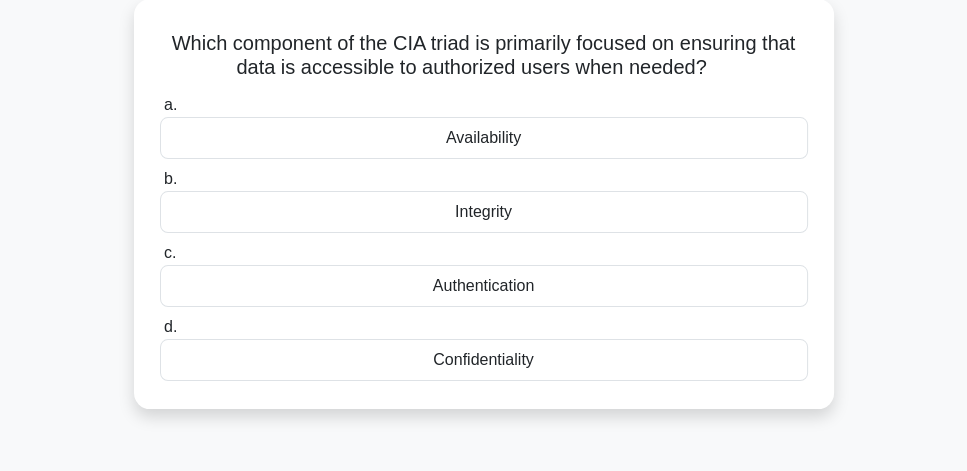scroll, scrollTop: 114, scrollLeft: 0, axis: vertical 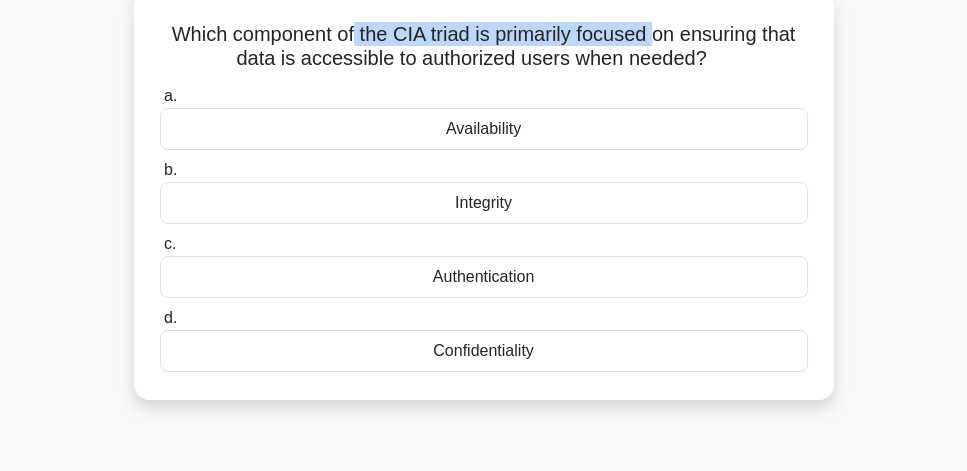 drag, startPoint x: 366, startPoint y: 34, endPoint x: 658, endPoint y: 37, distance: 292.0154 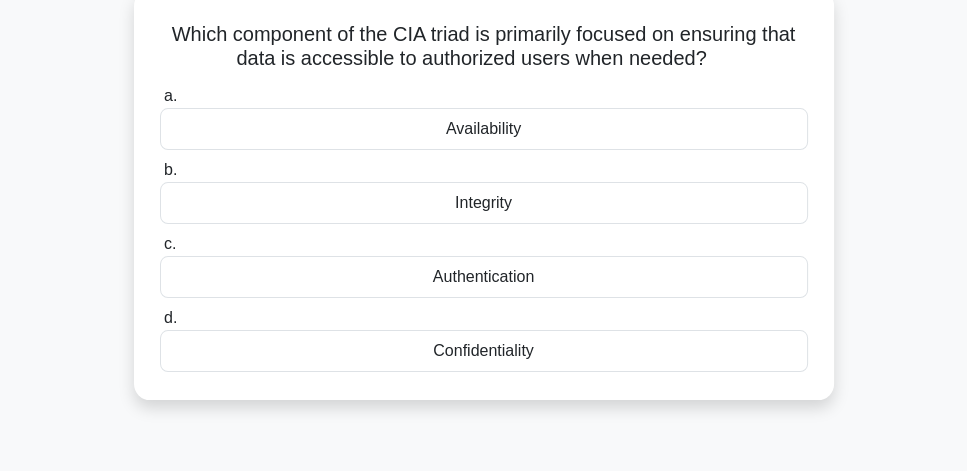 click on "Which component of the CIA triad is primarily focused on ensuring that data is accessible to authorized users when needed?
.spinner_0XTQ{transform-origin:center;animation:spinner_y6GP .75s linear infinite}@keyframes spinner_y6GP{100%{transform:rotate(360deg)}}" at bounding box center [484, 47] 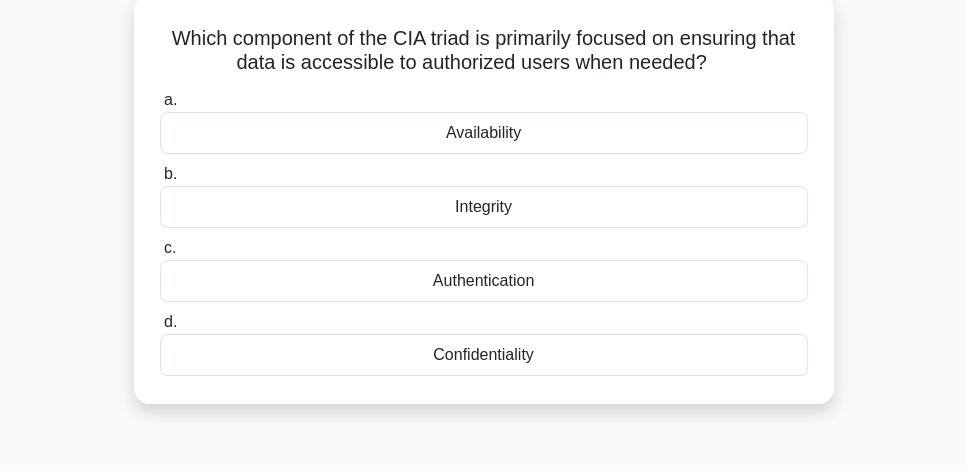 scroll, scrollTop: 114, scrollLeft: 0, axis: vertical 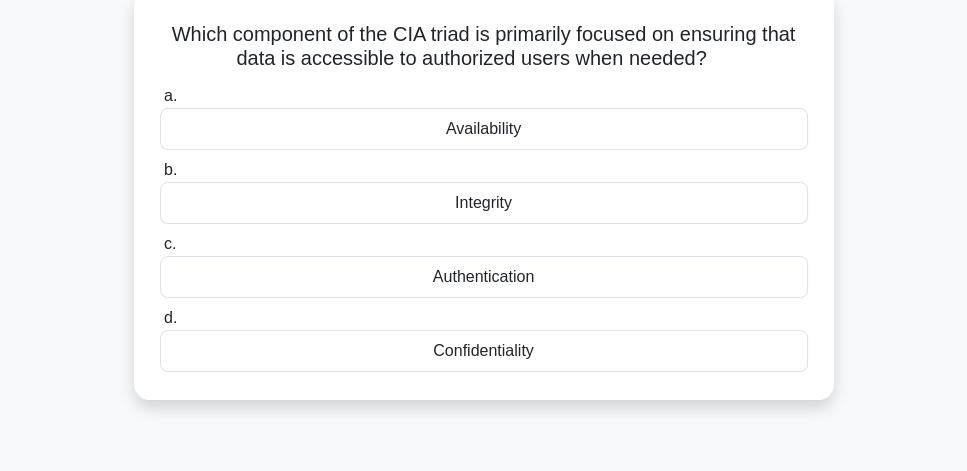 click on "Authentication" at bounding box center (484, 277) 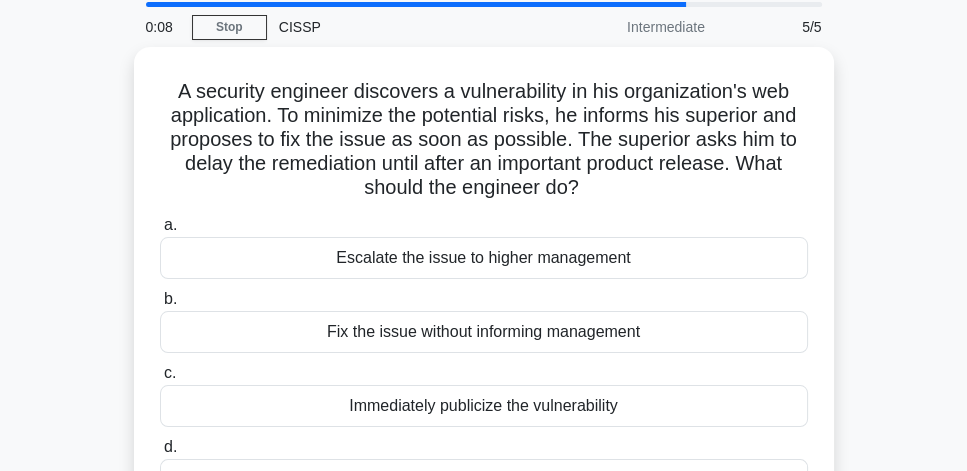 scroll, scrollTop: 57, scrollLeft: 0, axis: vertical 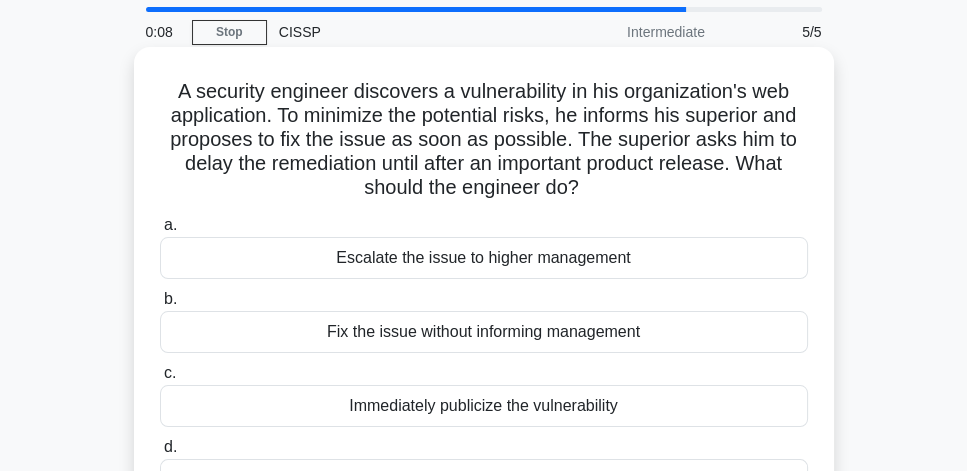 click on "Escalate the issue to higher management" at bounding box center [484, 258] 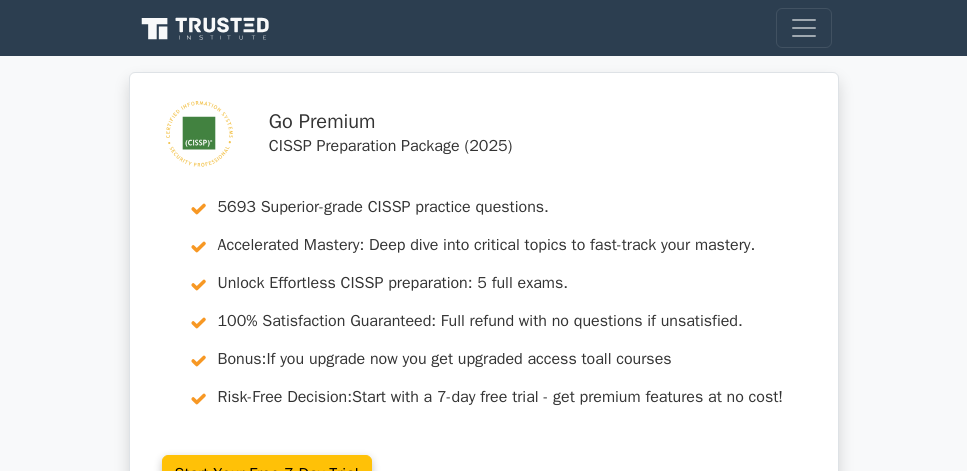 scroll, scrollTop: 212, scrollLeft: 0, axis: vertical 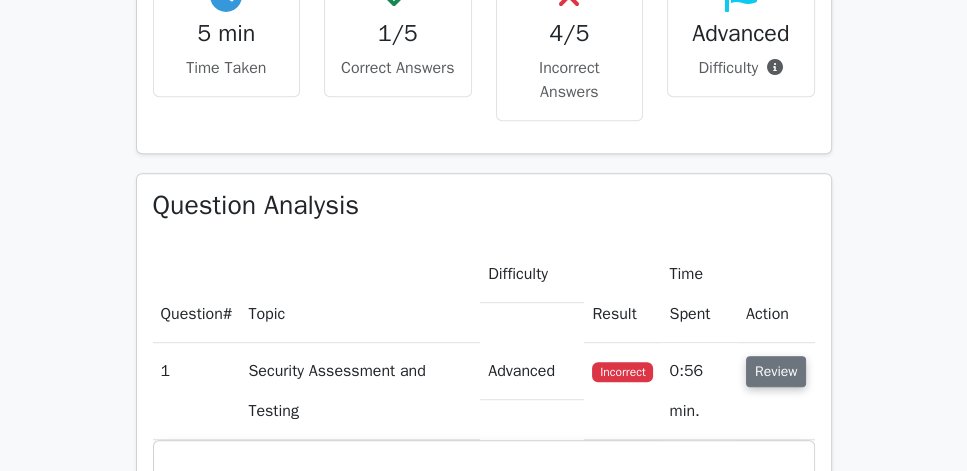 click on "Review" at bounding box center [776, 371] 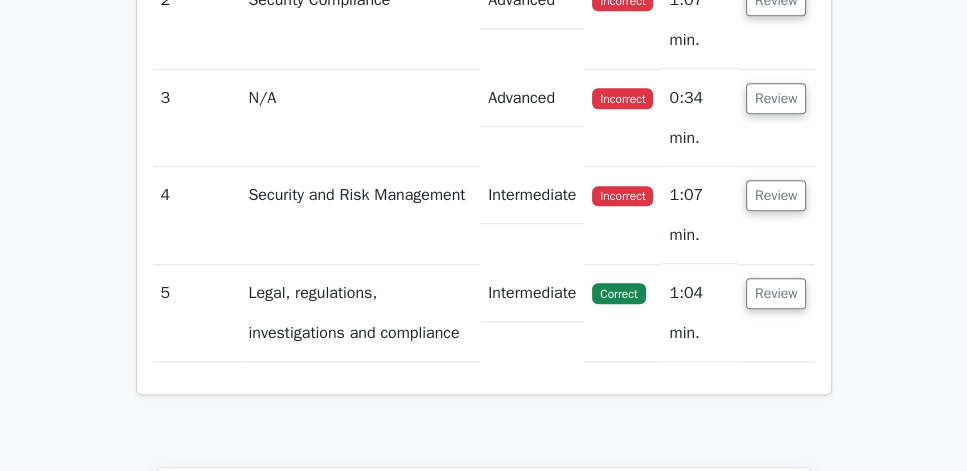 scroll, scrollTop: 1714, scrollLeft: 0, axis: vertical 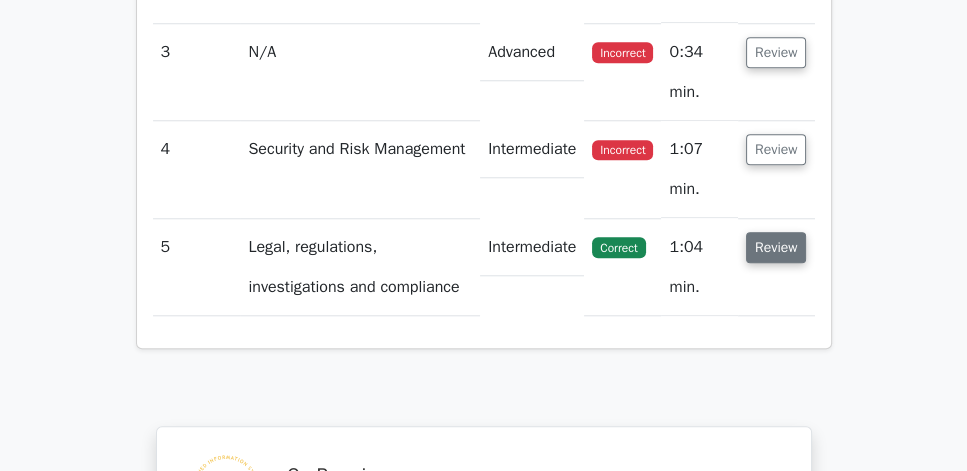click on "Review" at bounding box center [776, 247] 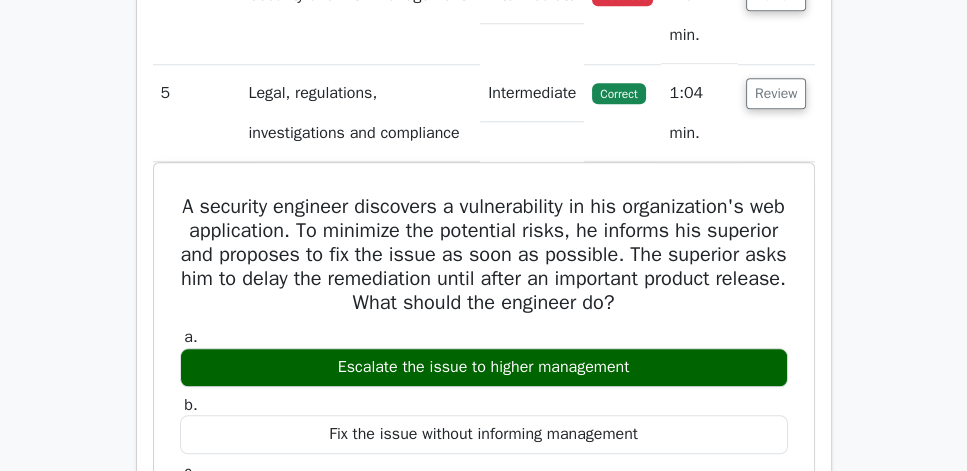 scroll, scrollTop: 1771, scrollLeft: 0, axis: vertical 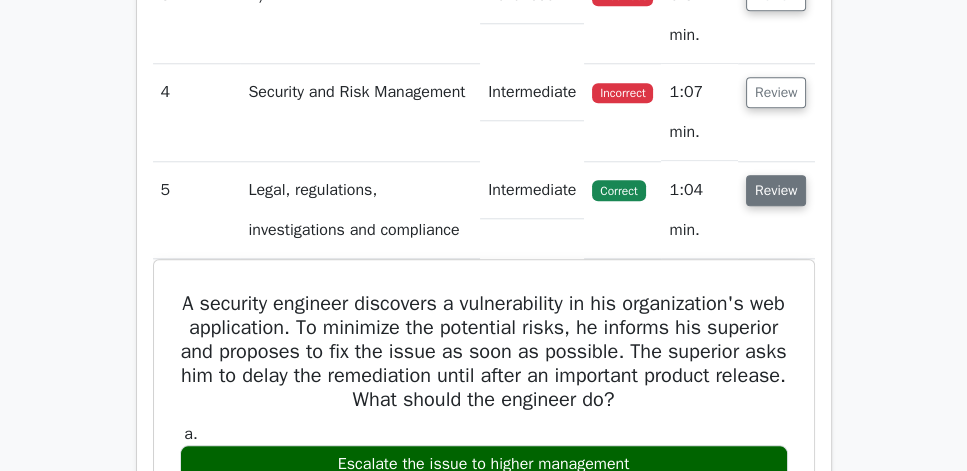 click on "Review" at bounding box center (776, 190) 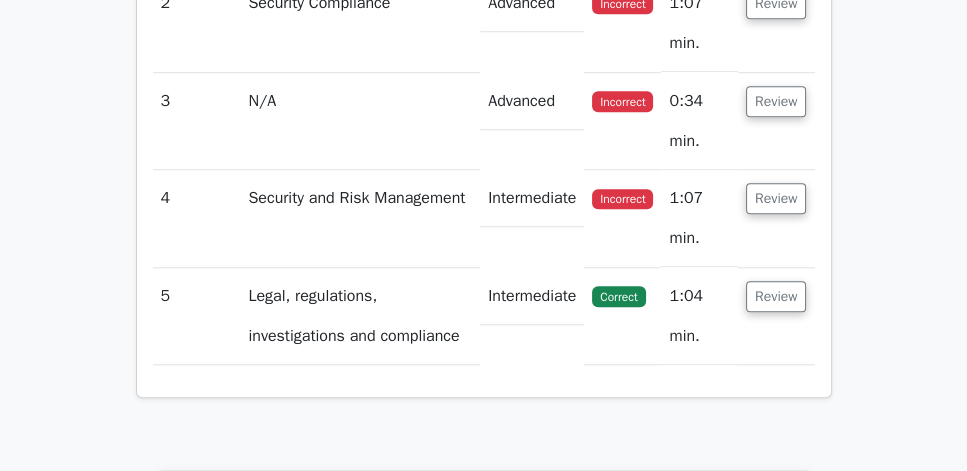 scroll, scrollTop: 1714, scrollLeft: 0, axis: vertical 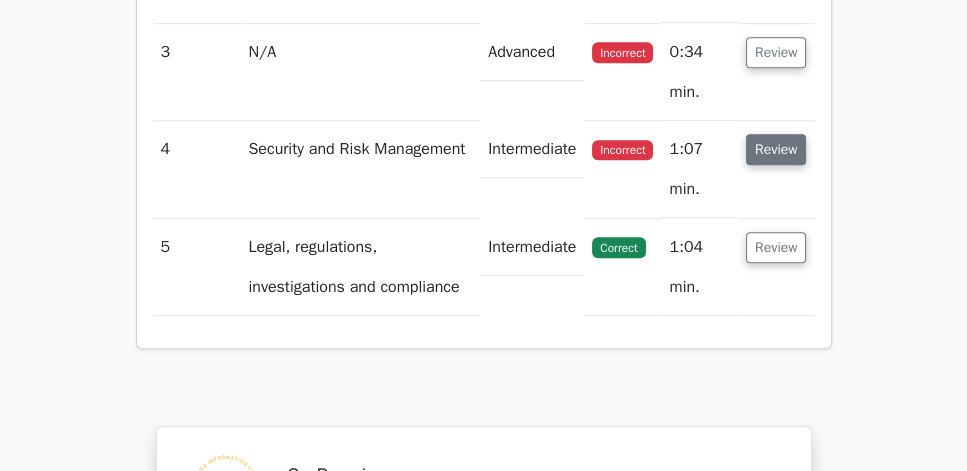 click on "Review" at bounding box center [776, 149] 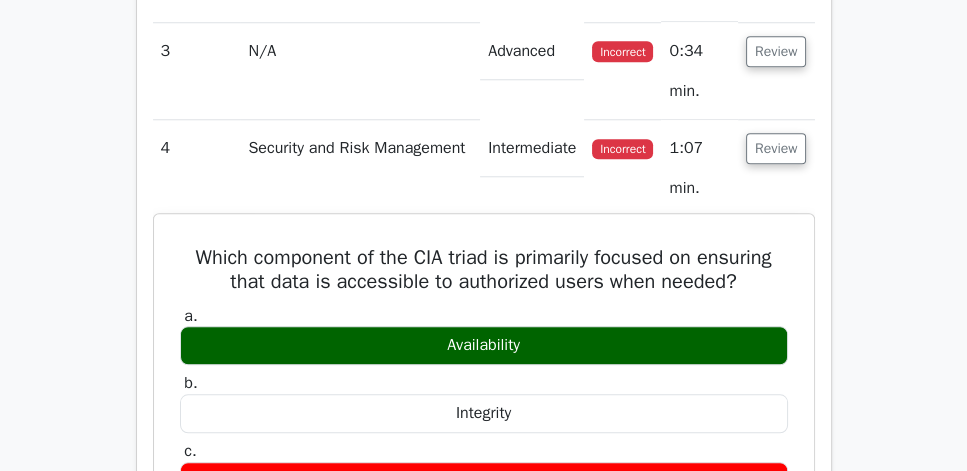scroll, scrollTop: 1714, scrollLeft: 0, axis: vertical 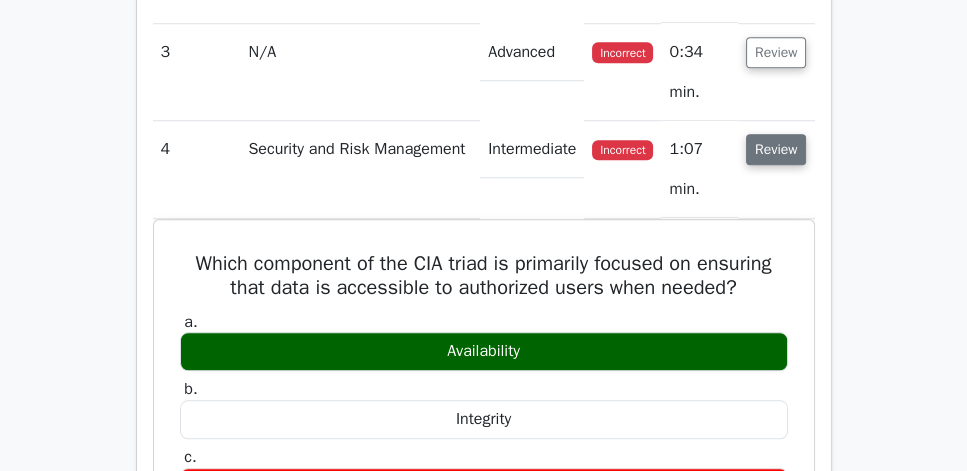 click on "Review" at bounding box center [776, 149] 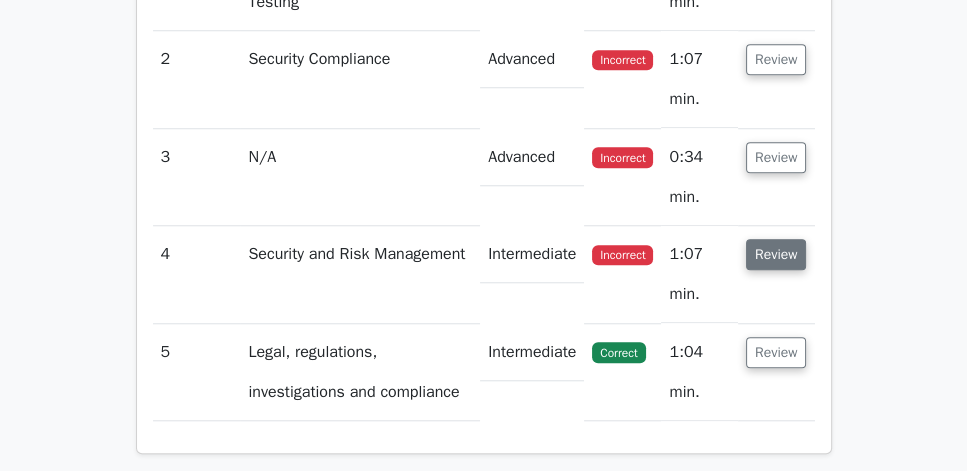scroll, scrollTop: 1600, scrollLeft: 0, axis: vertical 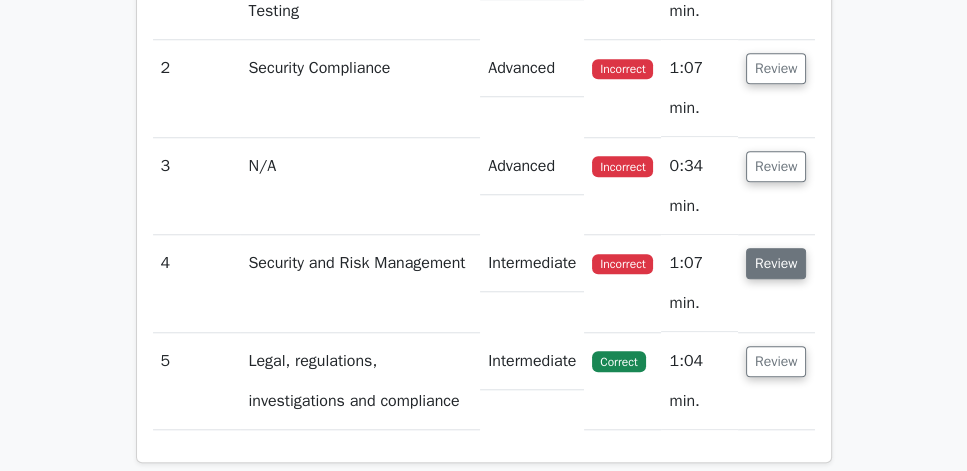 click on "Review" at bounding box center [776, 186] 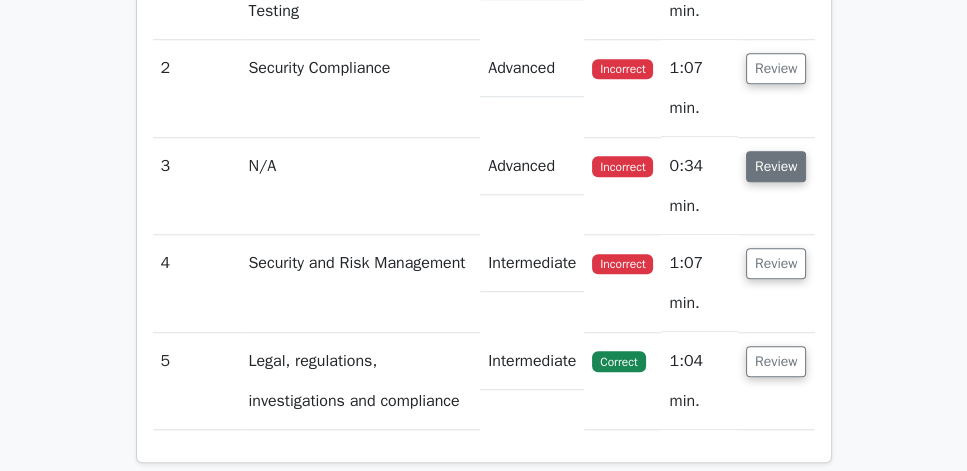 click on "Review" at bounding box center [776, 166] 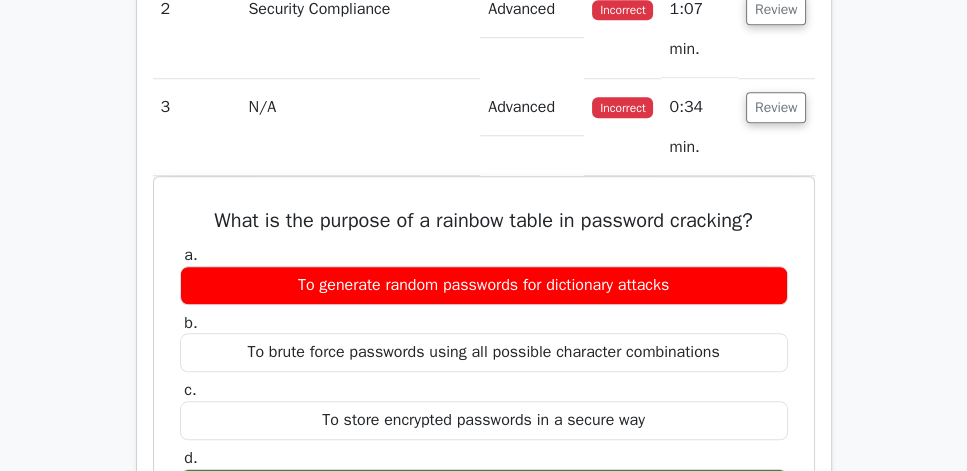 scroll, scrollTop: 1657, scrollLeft: 0, axis: vertical 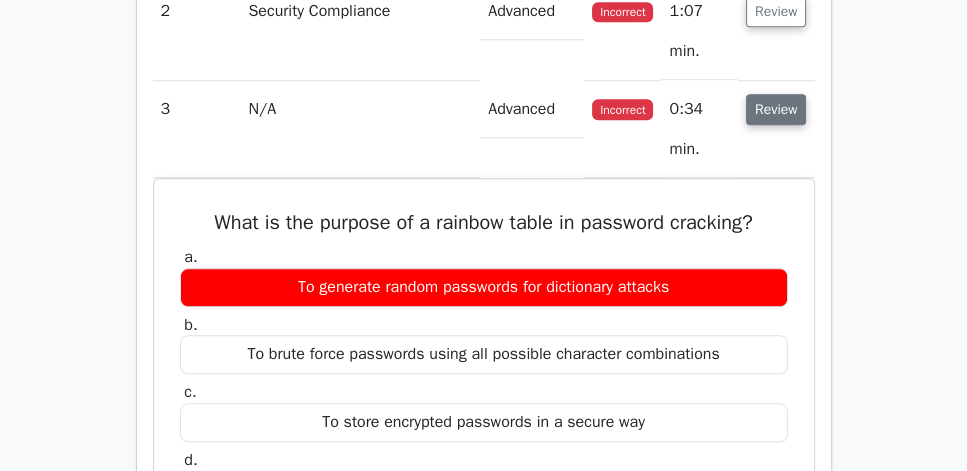 click on "Review" at bounding box center [776, 109] 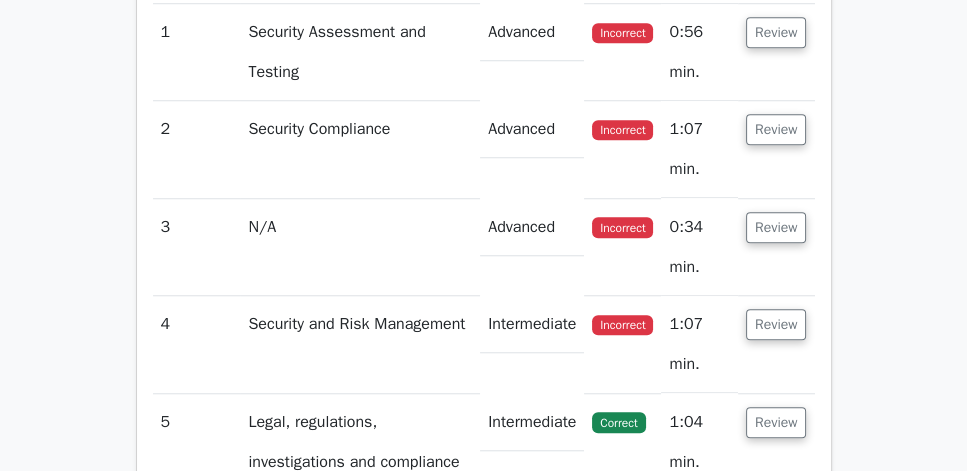scroll, scrollTop: 1485, scrollLeft: 0, axis: vertical 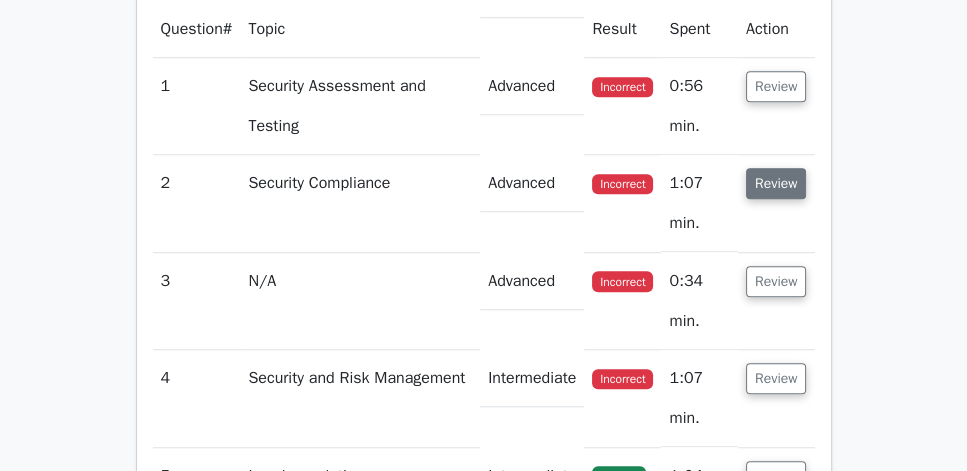 click on "Review" at bounding box center (776, 183) 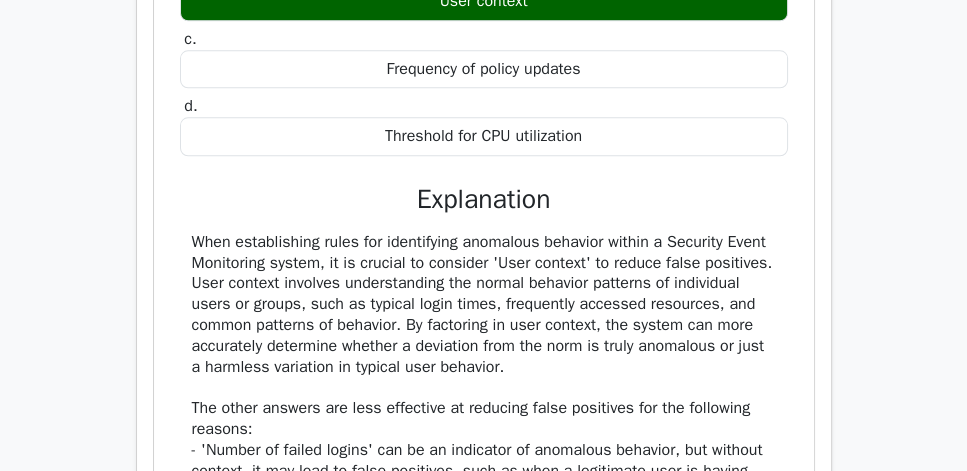 scroll, scrollTop: 2000, scrollLeft: 0, axis: vertical 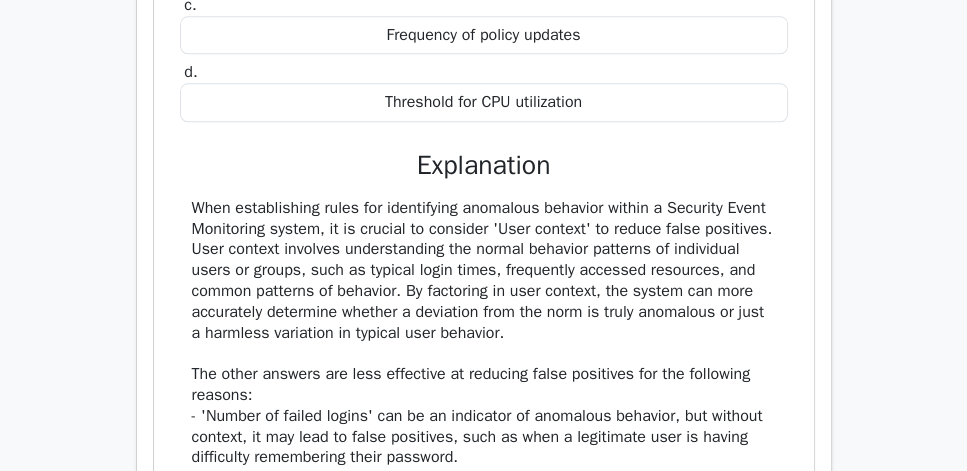 click on "Go Premium
CISSP Preparation Package (2025)
5693 Superior-grade  CISSP practice questions.
Accelerated Mastery: Deep dive into critical topics to fast-track your mastery.
Unlock Effortless CISSP preparation: 5 full exams.
100% Satisfaction Guaranteed: Full refund with no questions if unsatisfied.
Bonus:  If you upgrade now you get upgraded access to  all courses
Risk-Free Decision:" at bounding box center (483, -72) 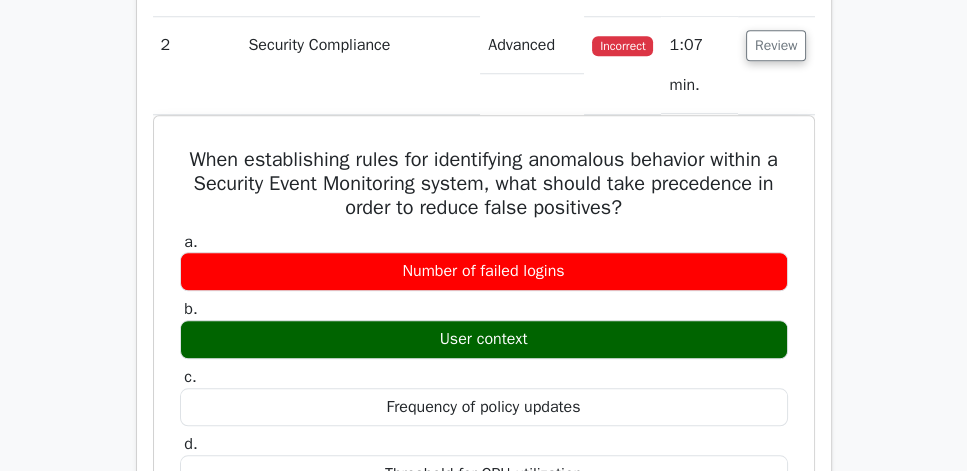scroll, scrollTop: 1600, scrollLeft: 0, axis: vertical 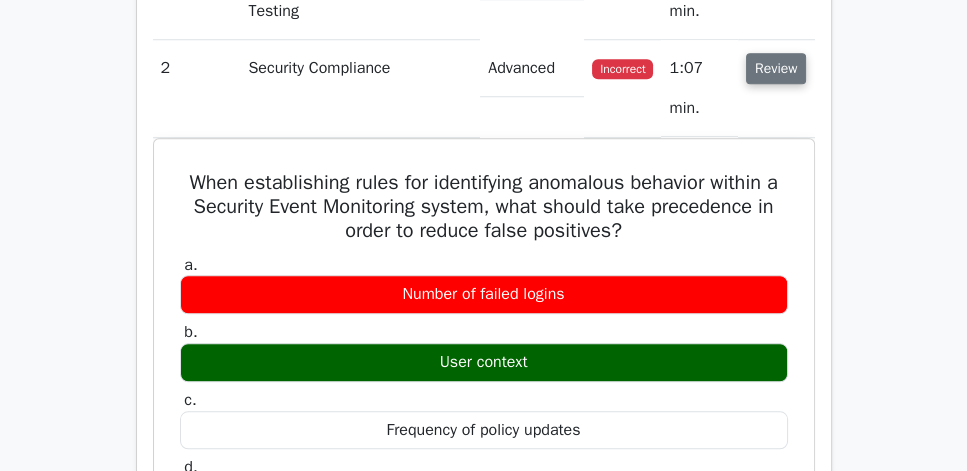 click on "Review" at bounding box center (776, 68) 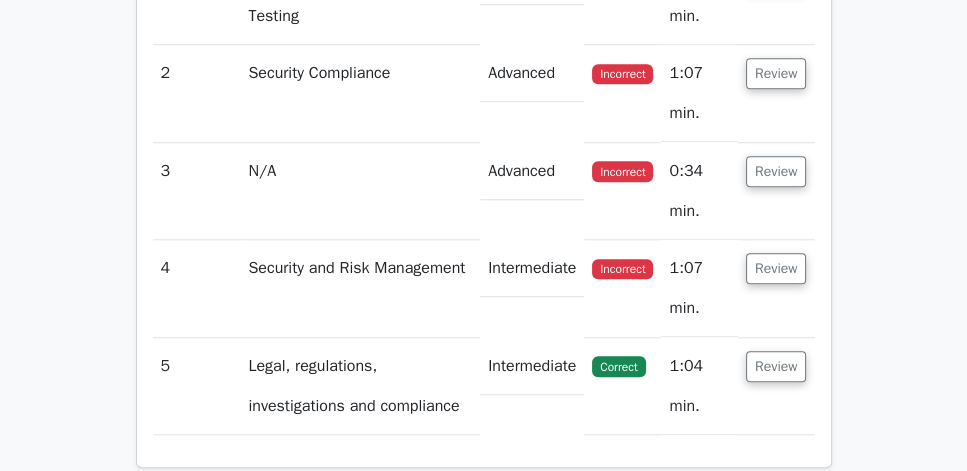 scroll, scrollTop: 1428, scrollLeft: 0, axis: vertical 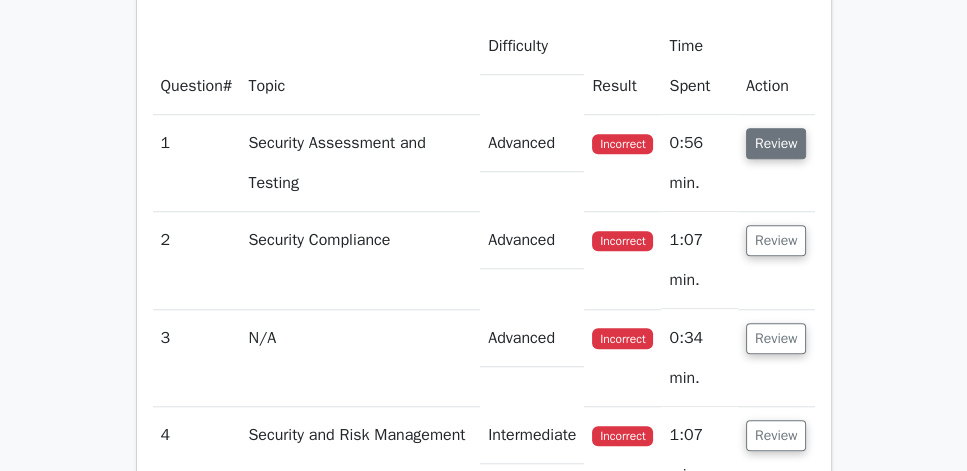 click on "Review" at bounding box center (776, 143) 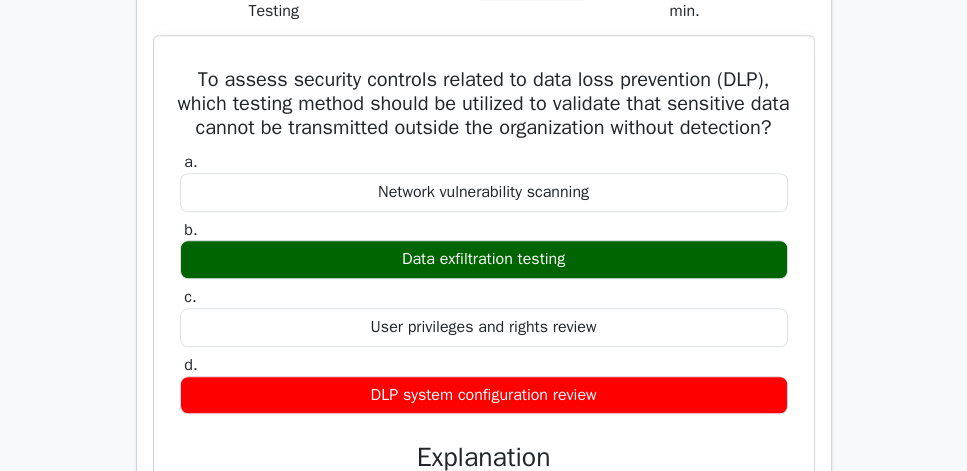 scroll, scrollTop: 1600, scrollLeft: 0, axis: vertical 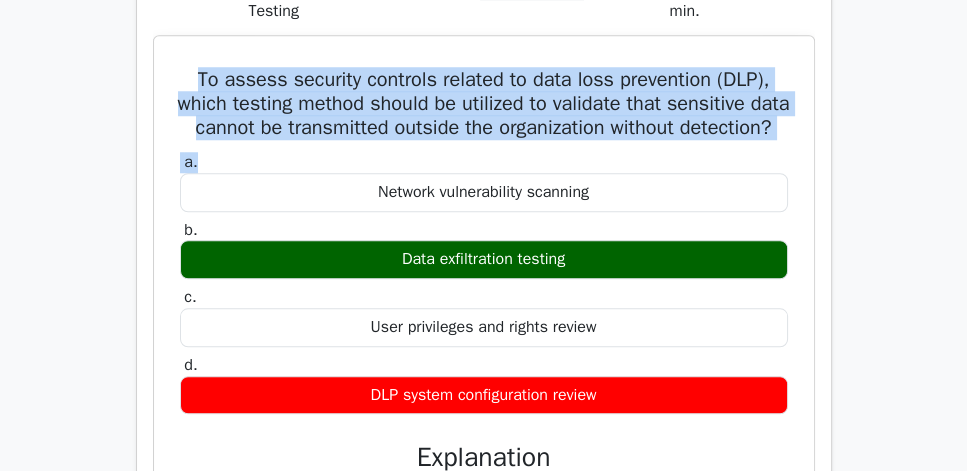 drag, startPoint x: 175, startPoint y: 101, endPoint x: 526, endPoint y: 214, distance: 368.7411 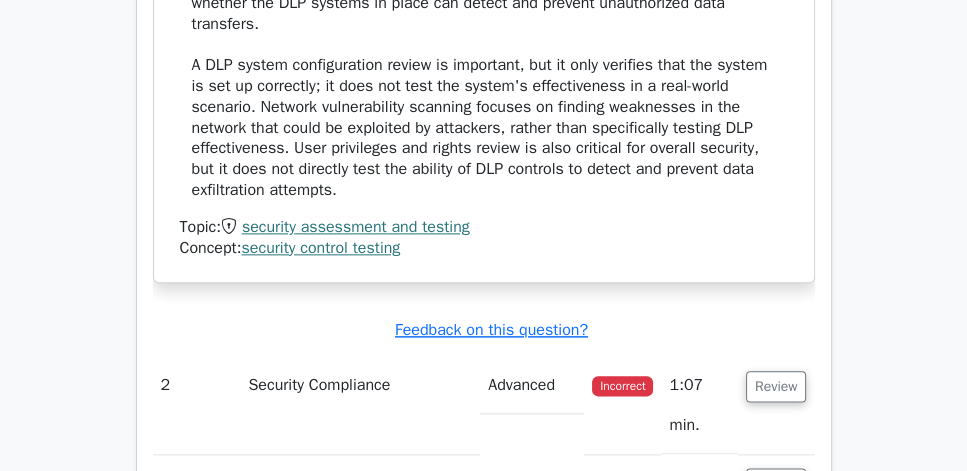 scroll, scrollTop: 2171, scrollLeft: 0, axis: vertical 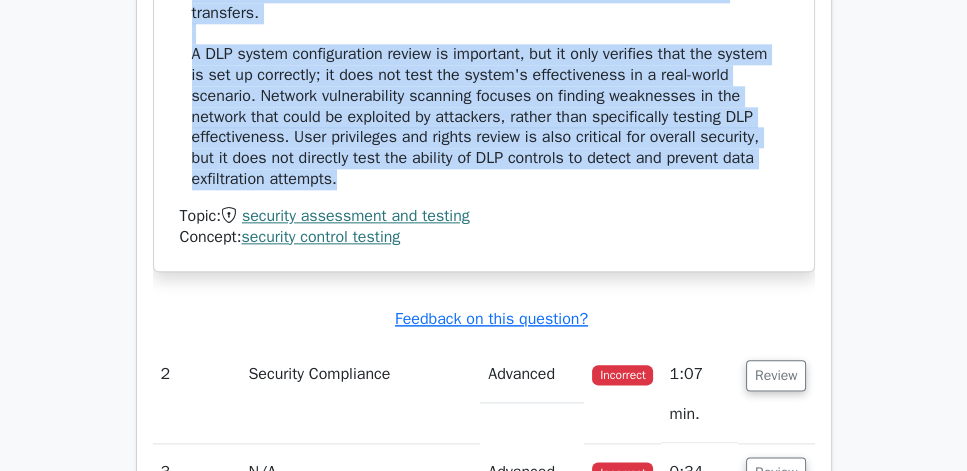 click on "Data exfiltration testing is the best method to assess the effectiveness of security controls related to data loss prevention (DLP) because it simulates an actual attempt to transmit sensitive data outside the organization. This helps to validate whether the DLP systems in place can detect and prevent unauthorized data transfers. A DLP system configuration review is important, but it only verifies that the system is set up correctly; it does not test the system's effectiveness in a real-world scenario. Network vulnerability scanning focuses on finding weaknesses in the network that could be exploited by attackers, rather than specifically testing DLP effectiveness. User privileges and rights review is also critical for overall security, but it does not directly test the ability of DLP controls to detect and prevent data exfiltration attempts." at bounding box center (484, 54) 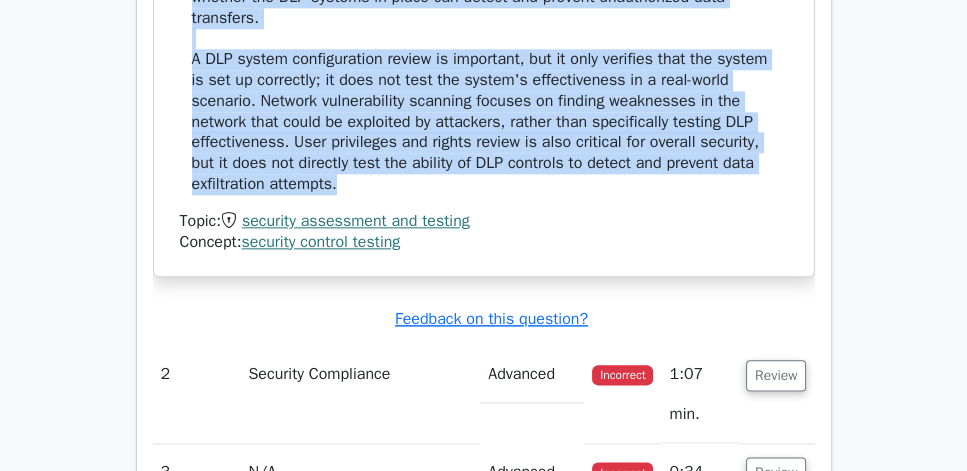 copy on "To assess security controls related to data loss prevention (DLP), which testing method should be utilized to validate that sensitive data cannot be transmitted outside the organization without detection?
a.
Network vulnerability scanning
b.
Data exfiltration testing
c.
User privileges and rights review
d.
DLP system configuration review
Explanation
Data exfiltration testing is the best method to assess the effectiveness of security controls related to data loss prevention (DLP) because it simulates an actual attempt to transmit sensitive data outside the organization. This helps to validate whether the DLP systems in place can detect and prevent unauthorized data transfers. A DLP system configuration revi..." 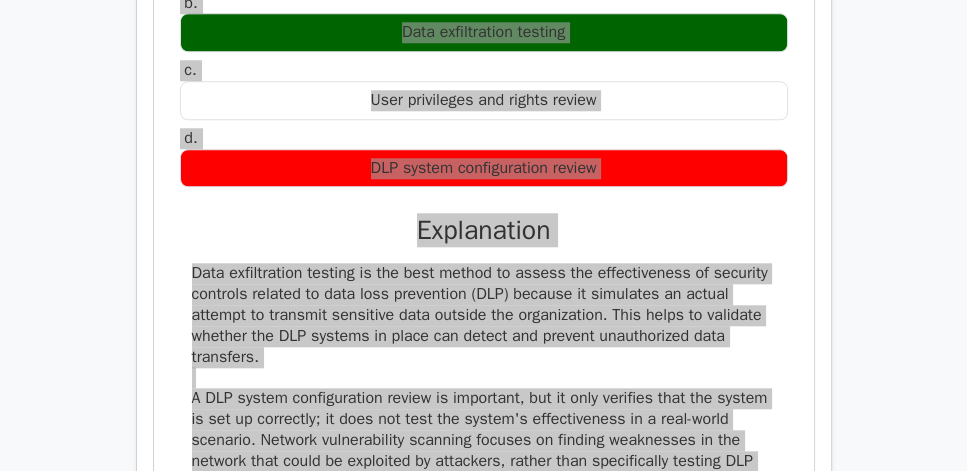 scroll, scrollTop: 1714, scrollLeft: 0, axis: vertical 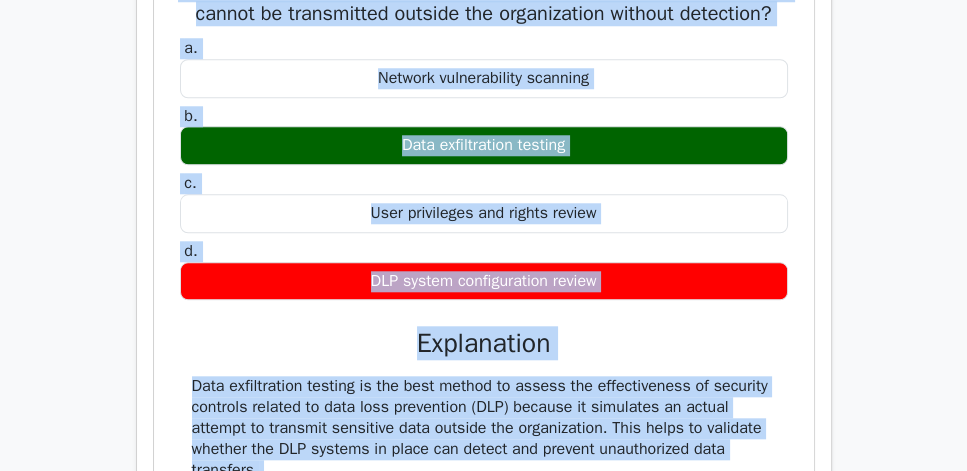click on "c.
User privileges and rights review" at bounding box center [484, 203] 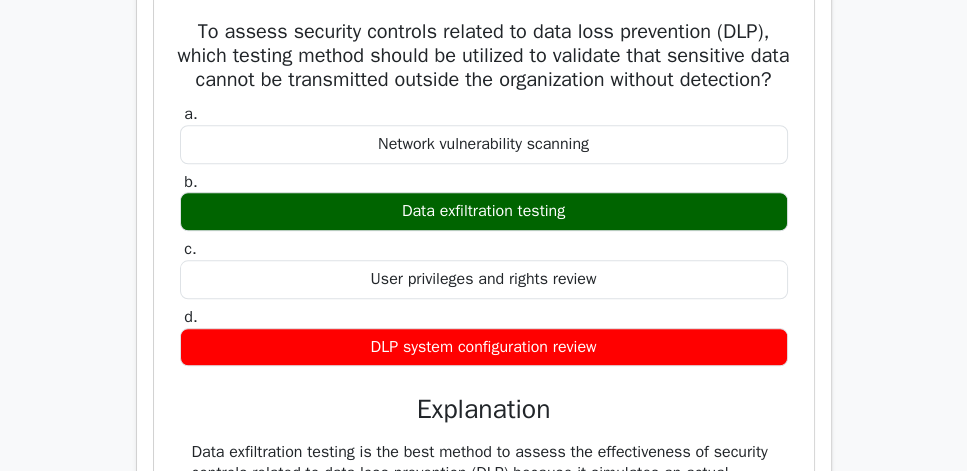 scroll, scrollTop: 1485, scrollLeft: 0, axis: vertical 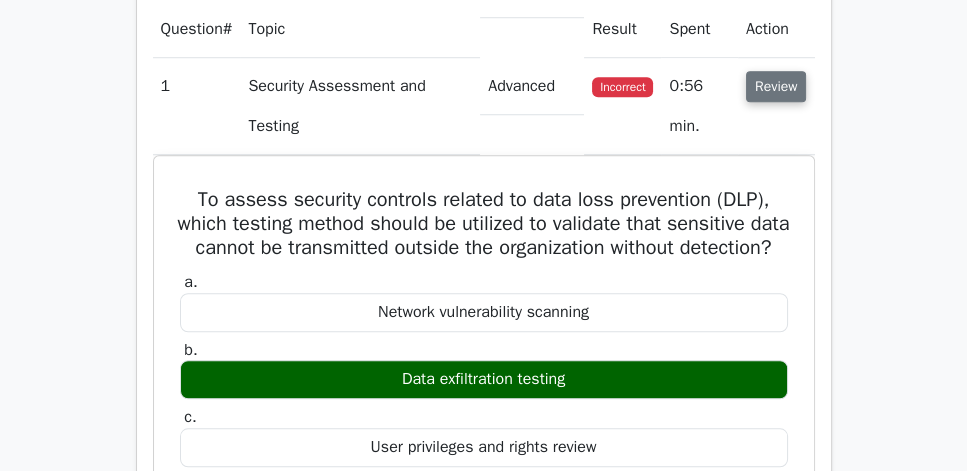 click on "Review" at bounding box center (776, 86) 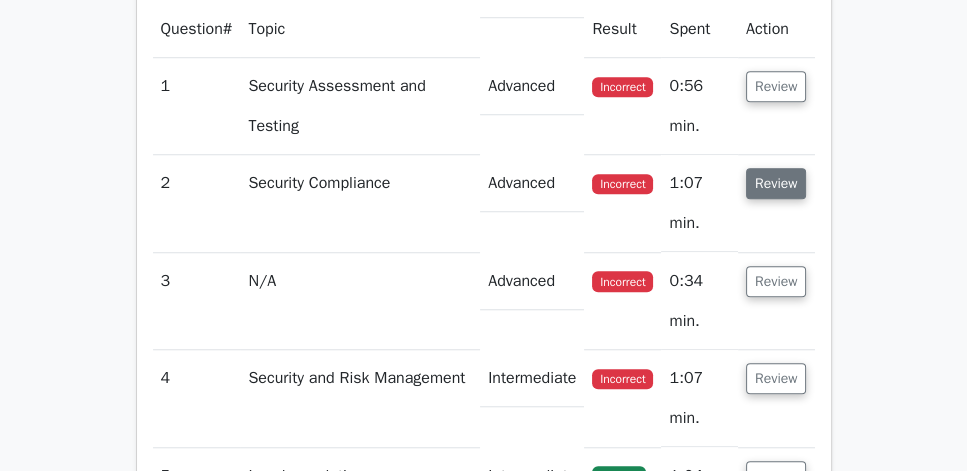 click on "Review" at bounding box center (776, 183) 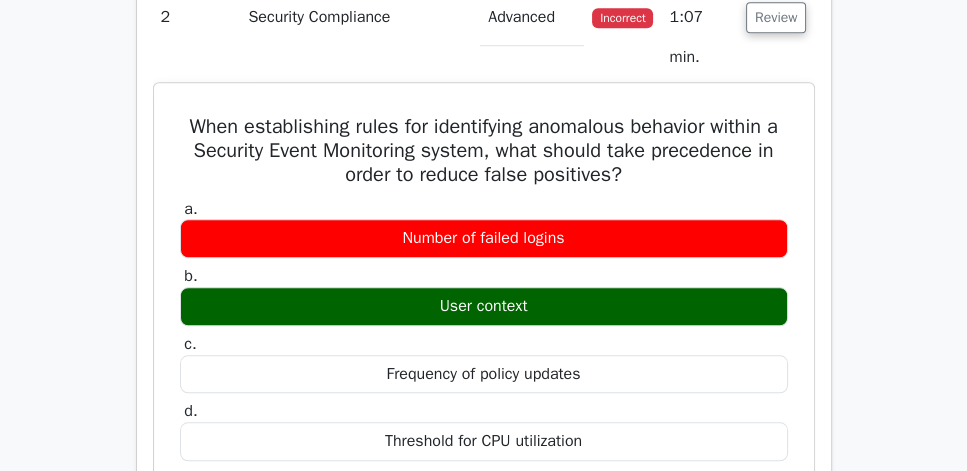 scroll, scrollTop: 1657, scrollLeft: 0, axis: vertical 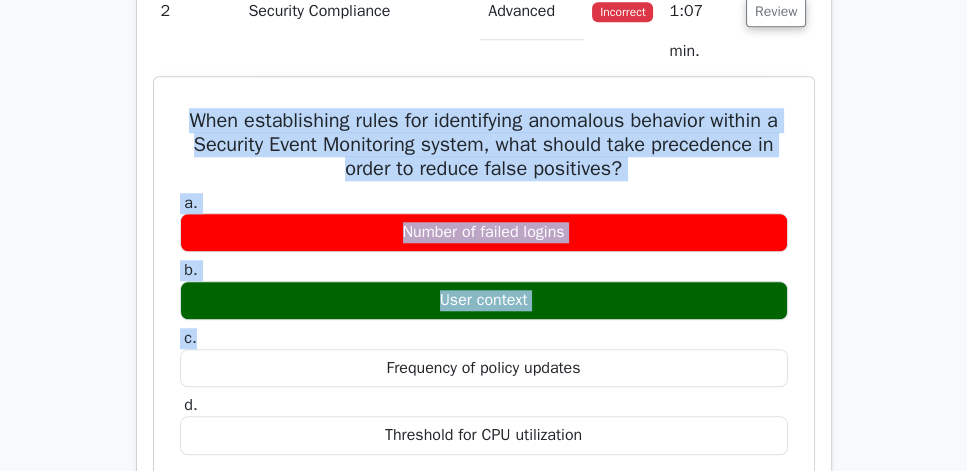 drag, startPoint x: 172, startPoint y: 135, endPoint x: 590, endPoint y: 362, distance: 475.66058 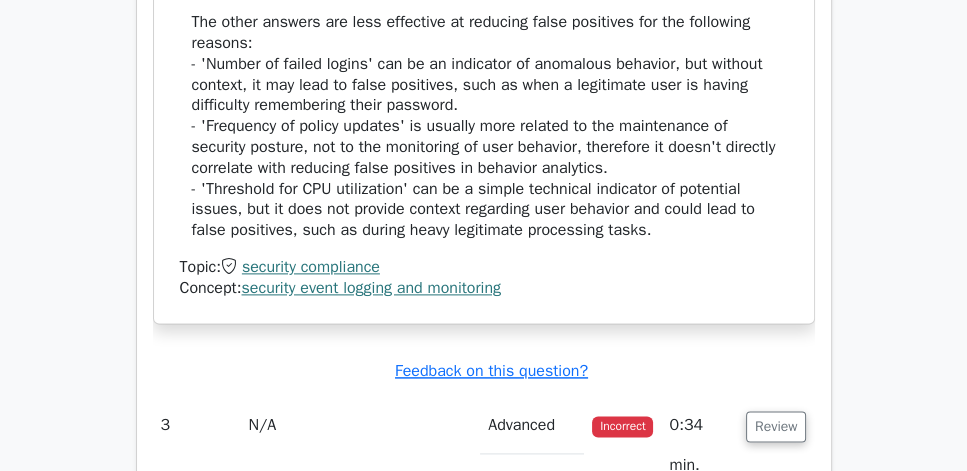 scroll, scrollTop: 2342, scrollLeft: 0, axis: vertical 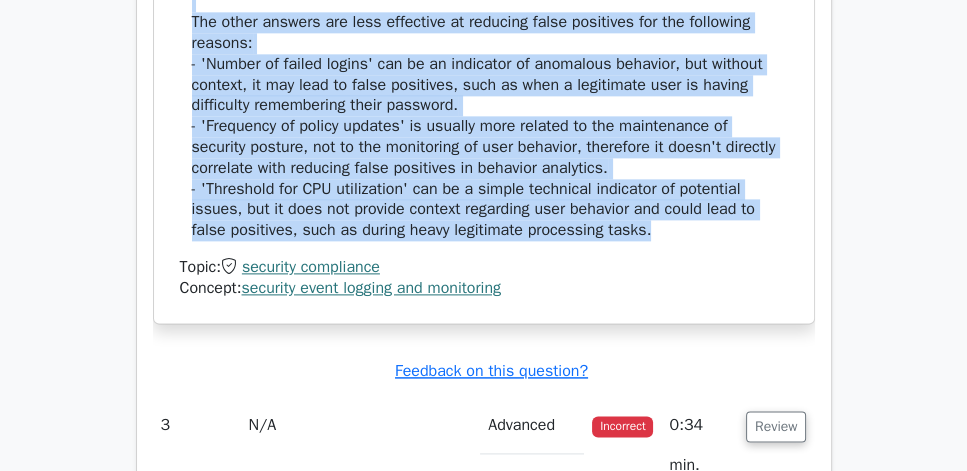 click on "When establishing rules for identifying anomalous behavior within a Security Event Monitoring system, it is crucial to consider 'User context' to reduce false positives. User context involves understanding the normal behavior patterns of individual users or groups, such as typical login times, frequently accessed resources, and common patterns of behavior. By factoring in user context, the system can more accurately determine whether a deviation from the norm is truly anomalous or just a harmless variation in typical user behavior. The other answers are less effective at reducing false positives for the following reasons: - 'Number of failed logins' can be an indicator of anomalous behavior, but without context, it may lead to false positives, such as when a legitimate user is having difficulty remembering their password." at bounding box center [484, 43] 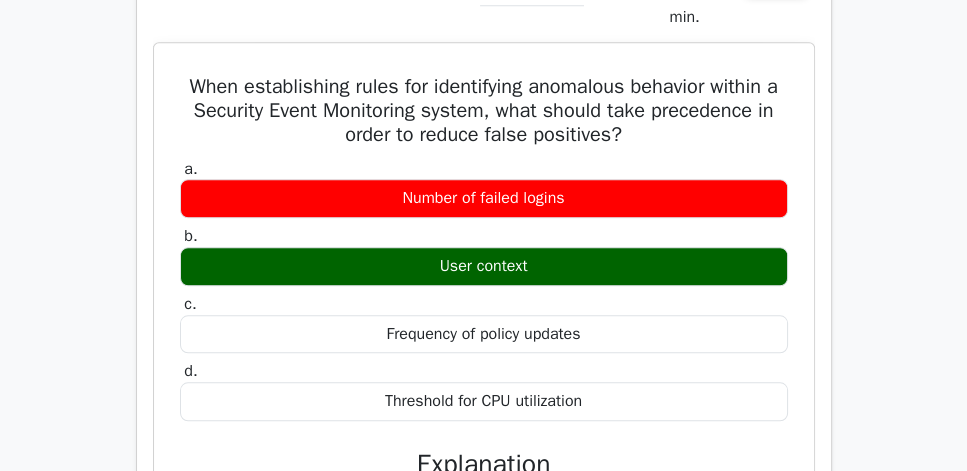 scroll, scrollTop: 1657, scrollLeft: 0, axis: vertical 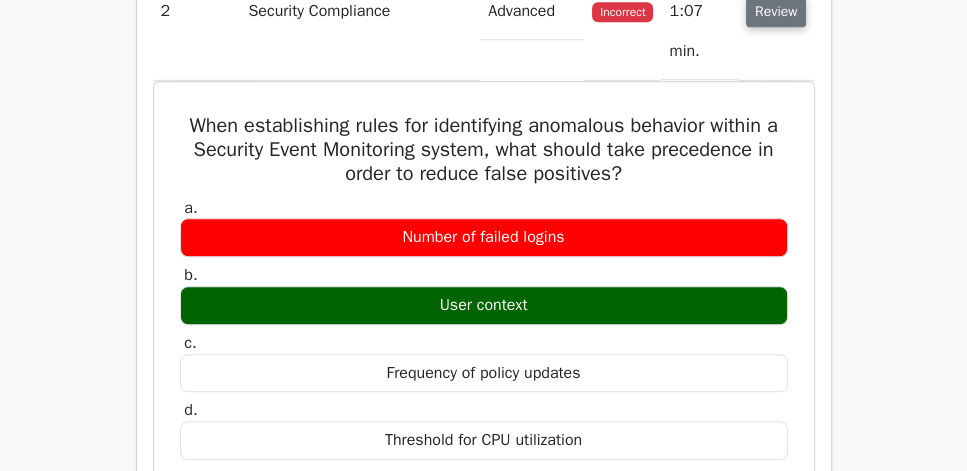 click on "Review" at bounding box center [776, 11] 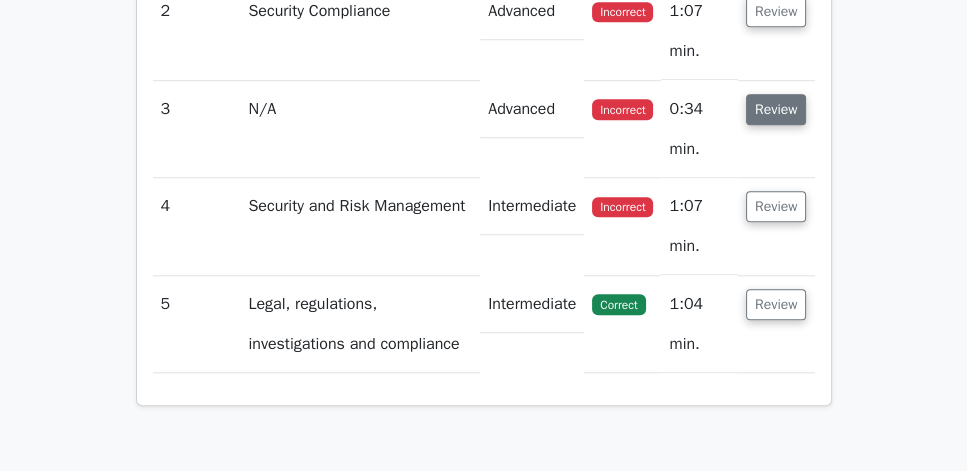 click on "Review" at bounding box center (776, 109) 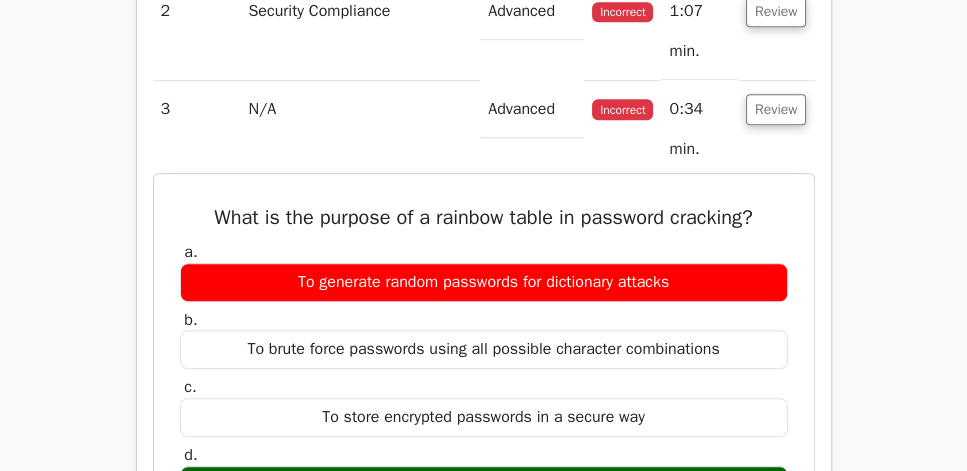 drag, startPoint x: 179, startPoint y: 243, endPoint x: 615, endPoint y: 369, distance: 453.84137 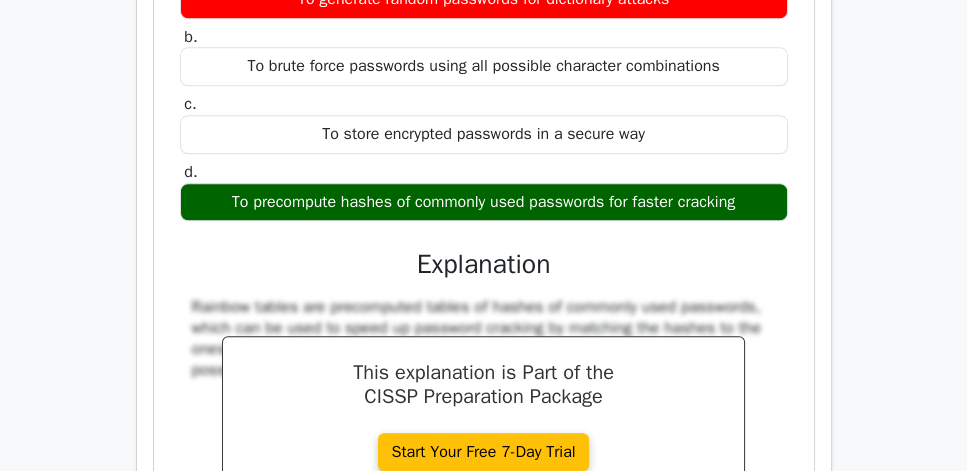 scroll, scrollTop: 1942, scrollLeft: 0, axis: vertical 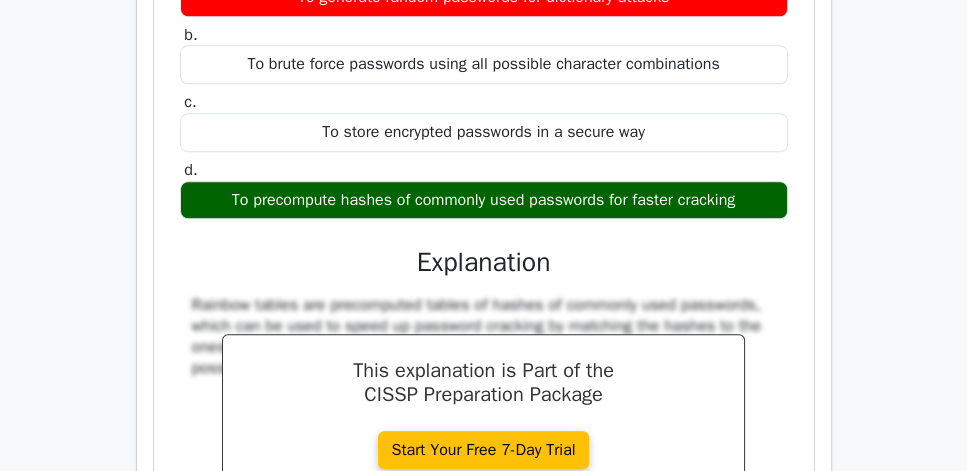 click on "To precompute hashes of commonly used passwords for faster cracking" at bounding box center (484, 200) 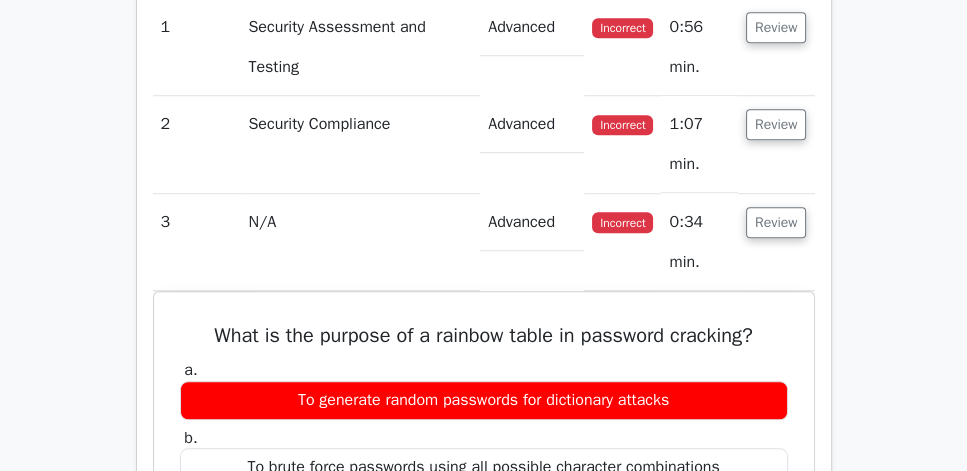 scroll, scrollTop: 1542, scrollLeft: 0, axis: vertical 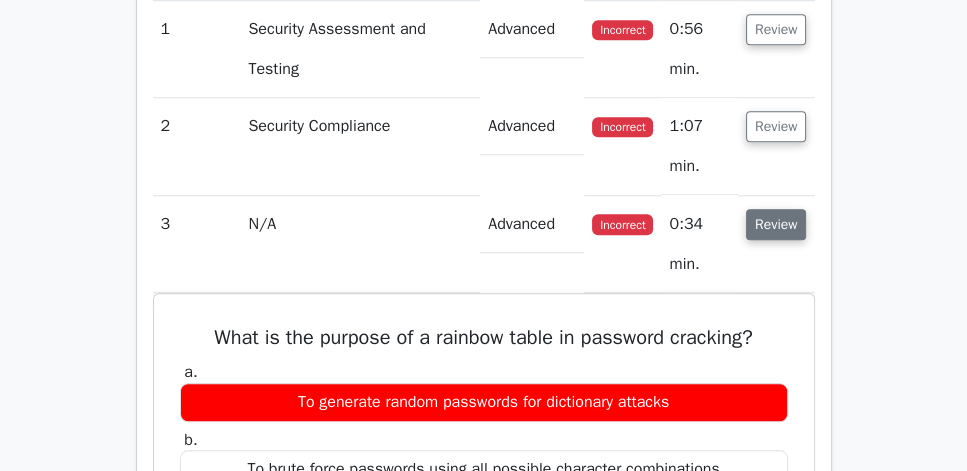 click on "Review" at bounding box center [776, 224] 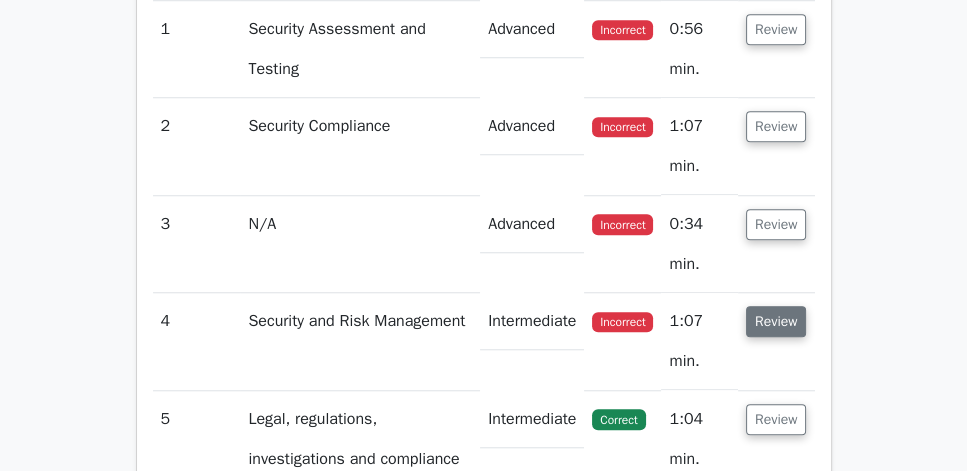 click on "Review" at bounding box center [776, 321] 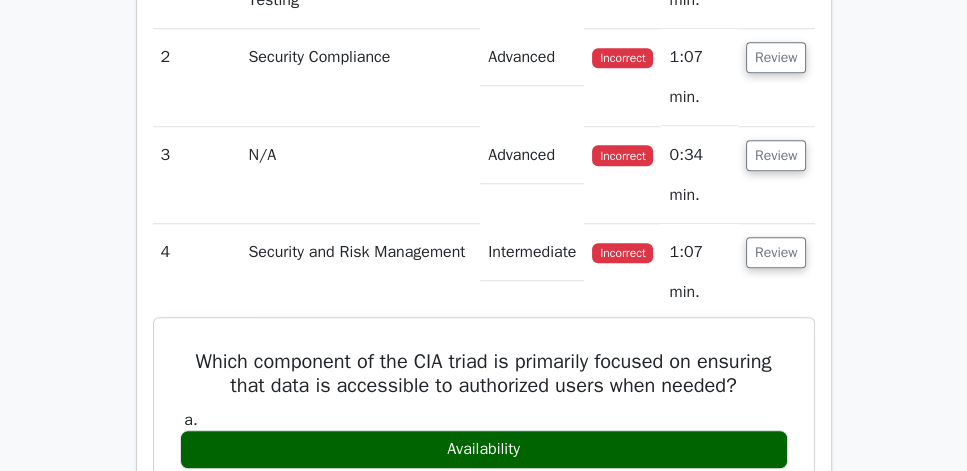 scroll, scrollTop: 1828, scrollLeft: 0, axis: vertical 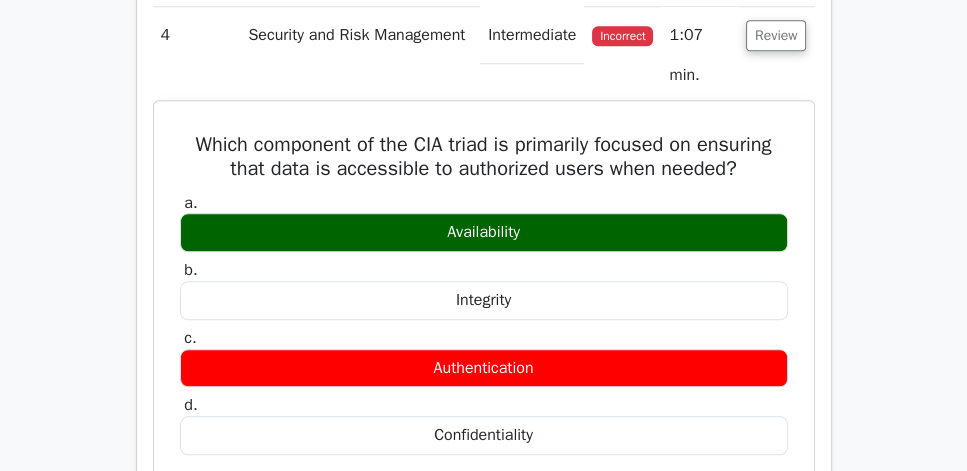 drag, startPoint x: 181, startPoint y: 159, endPoint x: 660, endPoint y: 413, distance: 542.17804 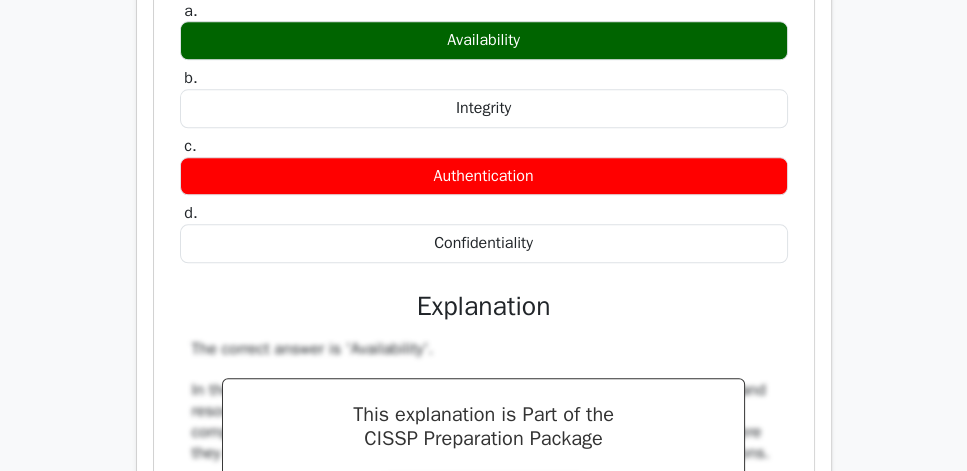 scroll, scrollTop: 2057, scrollLeft: 0, axis: vertical 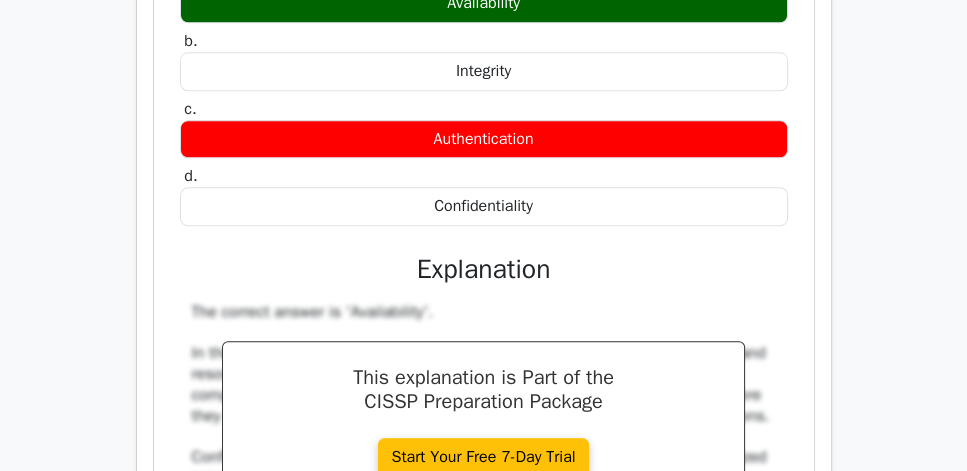 click on "Confidentiality" at bounding box center [484, 206] 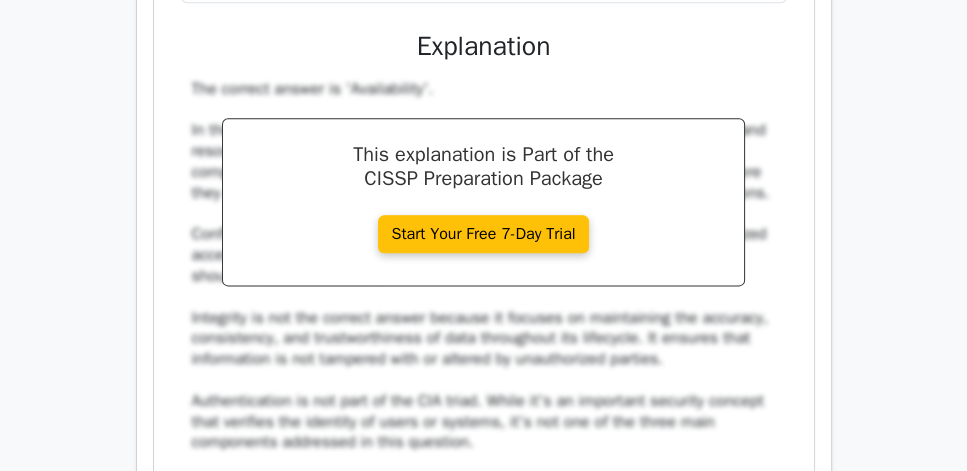 scroll, scrollTop: 2285, scrollLeft: 0, axis: vertical 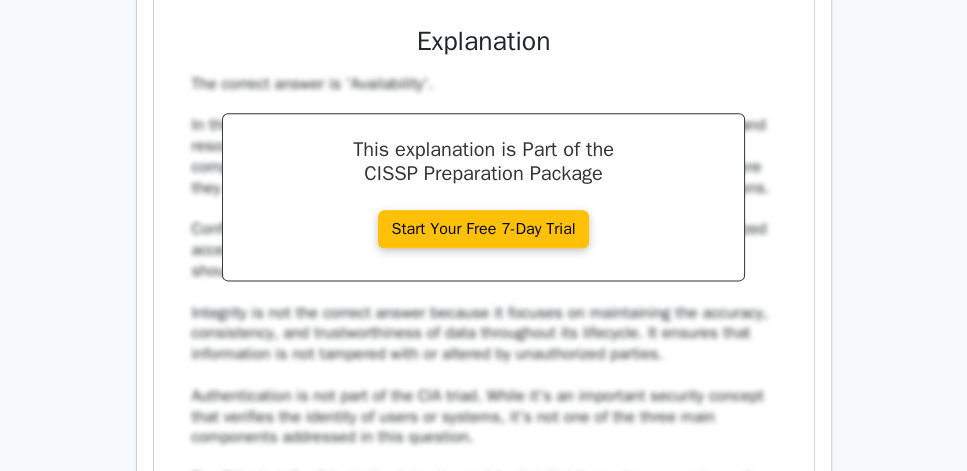 click on "Which component of the CIA triad is primarily focused on ensuring that data is accessible to authorized users when needed?
a.
Availability
b.
c. d." at bounding box center [484, 139] 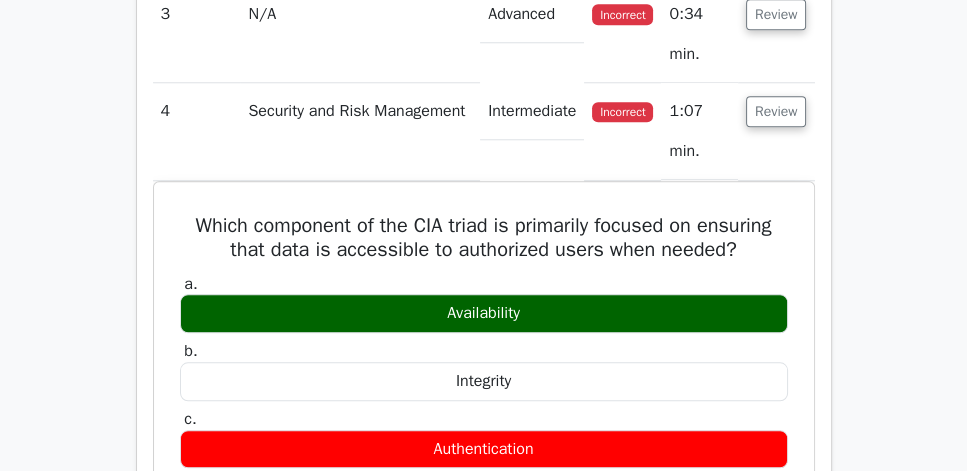 scroll, scrollTop: 1714, scrollLeft: 0, axis: vertical 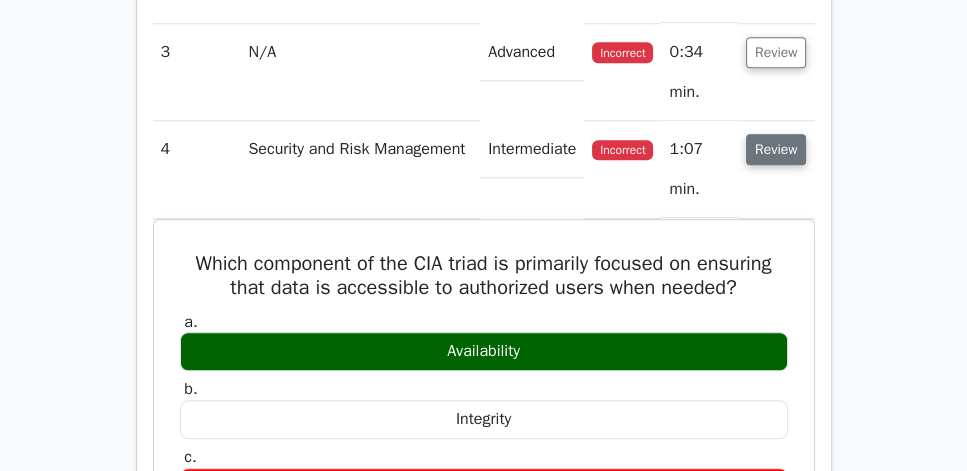 click on "Review" at bounding box center (776, 149) 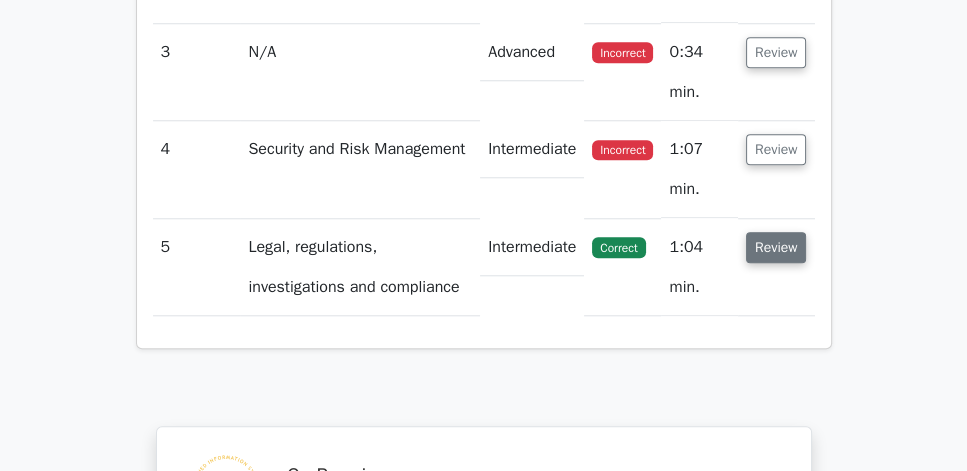 click on "Review" at bounding box center [776, 247] 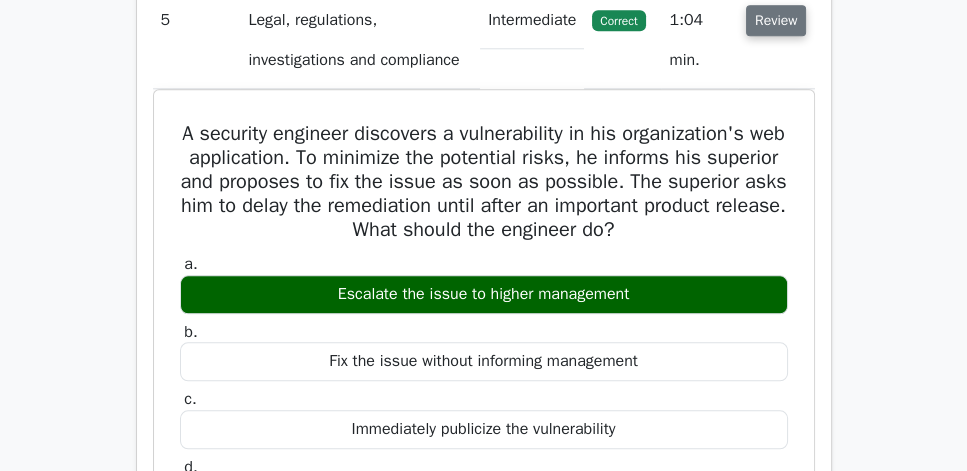 scroll, scrollTop: 1942, scrollLeft: 0, axis: vertical 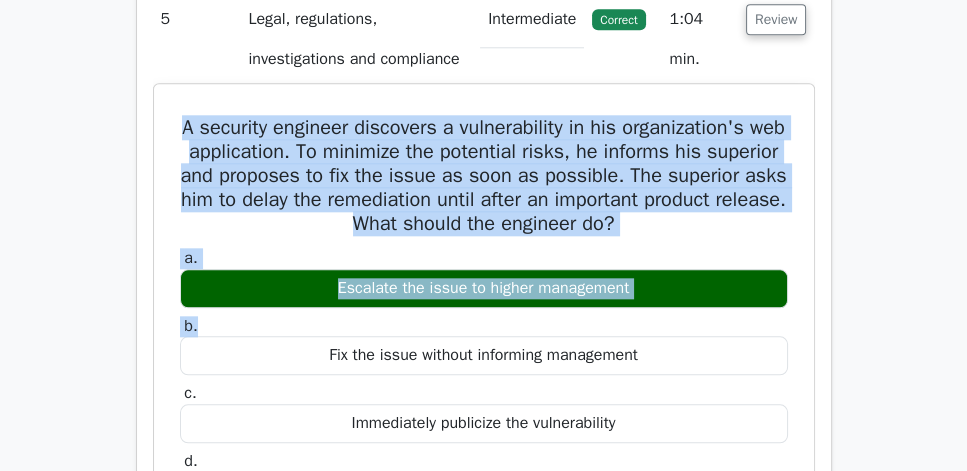 drag, startPoint x: 209, startPoint y: 184, endPoint x: 689, endPoint y: 406, distance: 528.85156 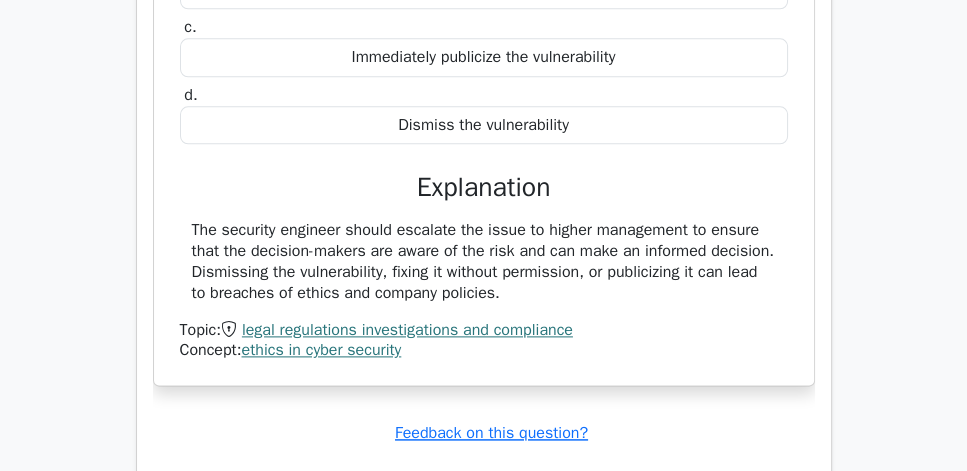 scroll, scrollTop: 2342, scrollLeft: 0, axis: vertical 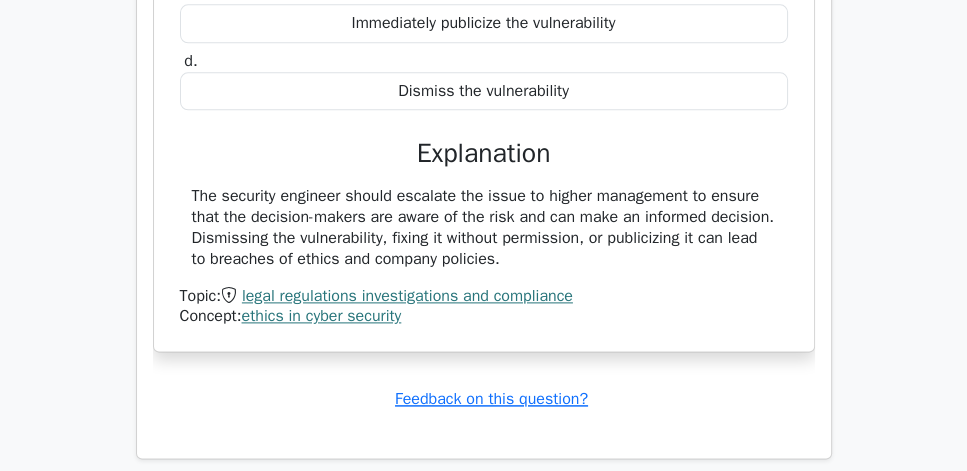 click on "The security engineer should escalate the issue to higher management to ensure that the decision-makers are aware of the risk and can make an informed decision. Dismissing the vulnerability, fixing it without permission, or publicizing it can lead to breaches of ethics and company policies." at bounding box center [484, 227] 